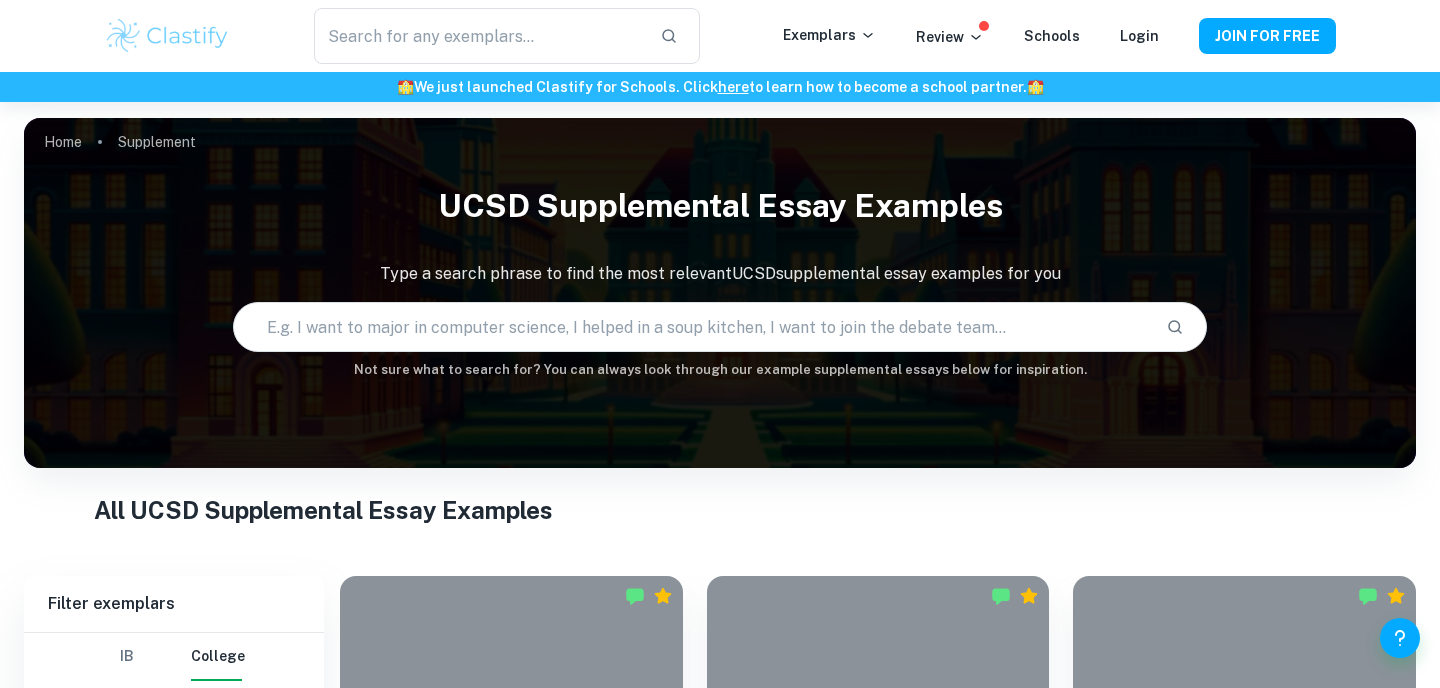 scroll, scrollTop: 11, scrollLeft: 0, axis: vertical 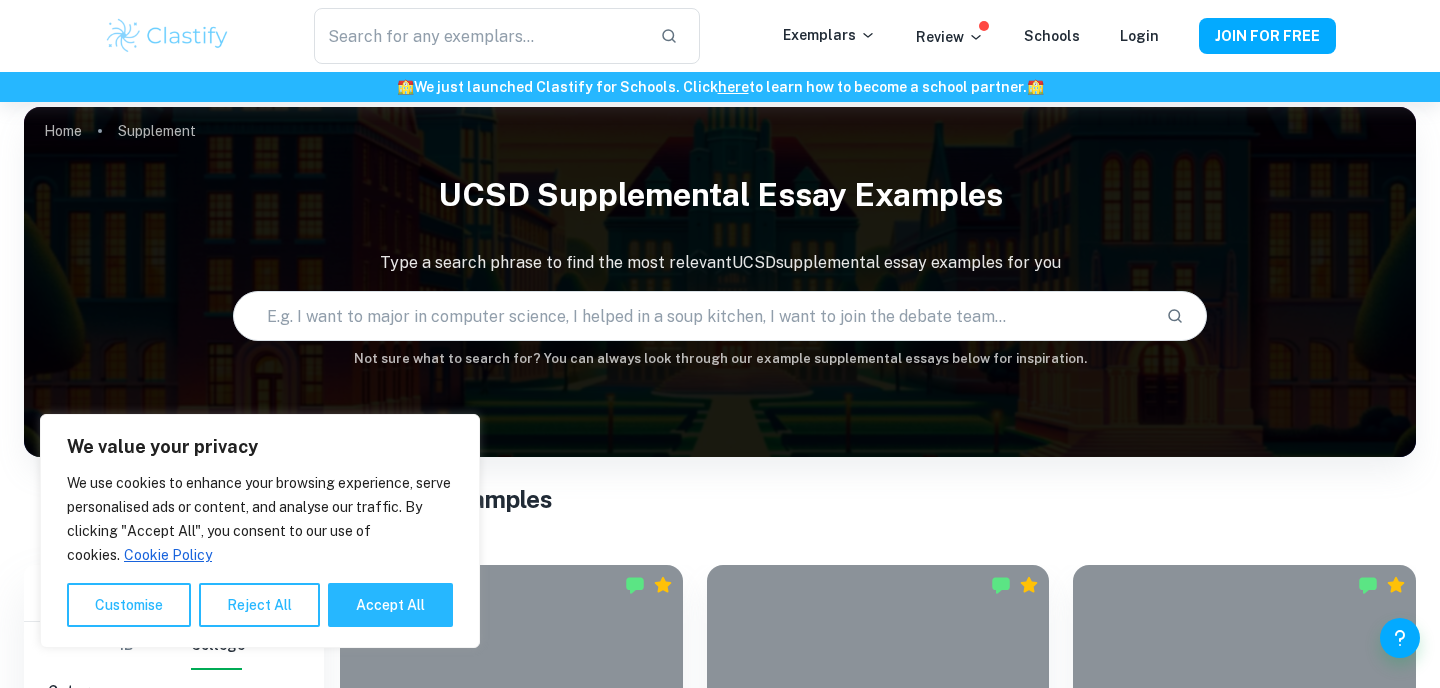 click at bounding box center (692, 316) 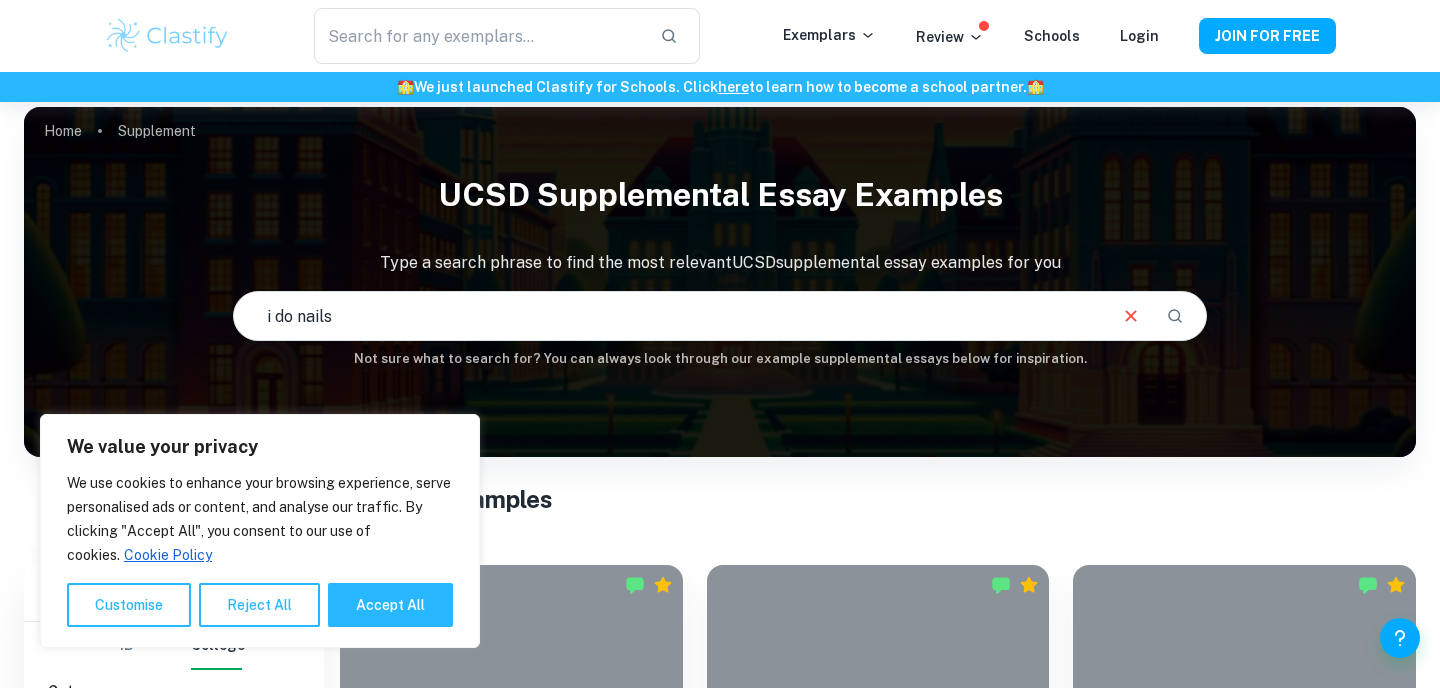 type on "i do nails" 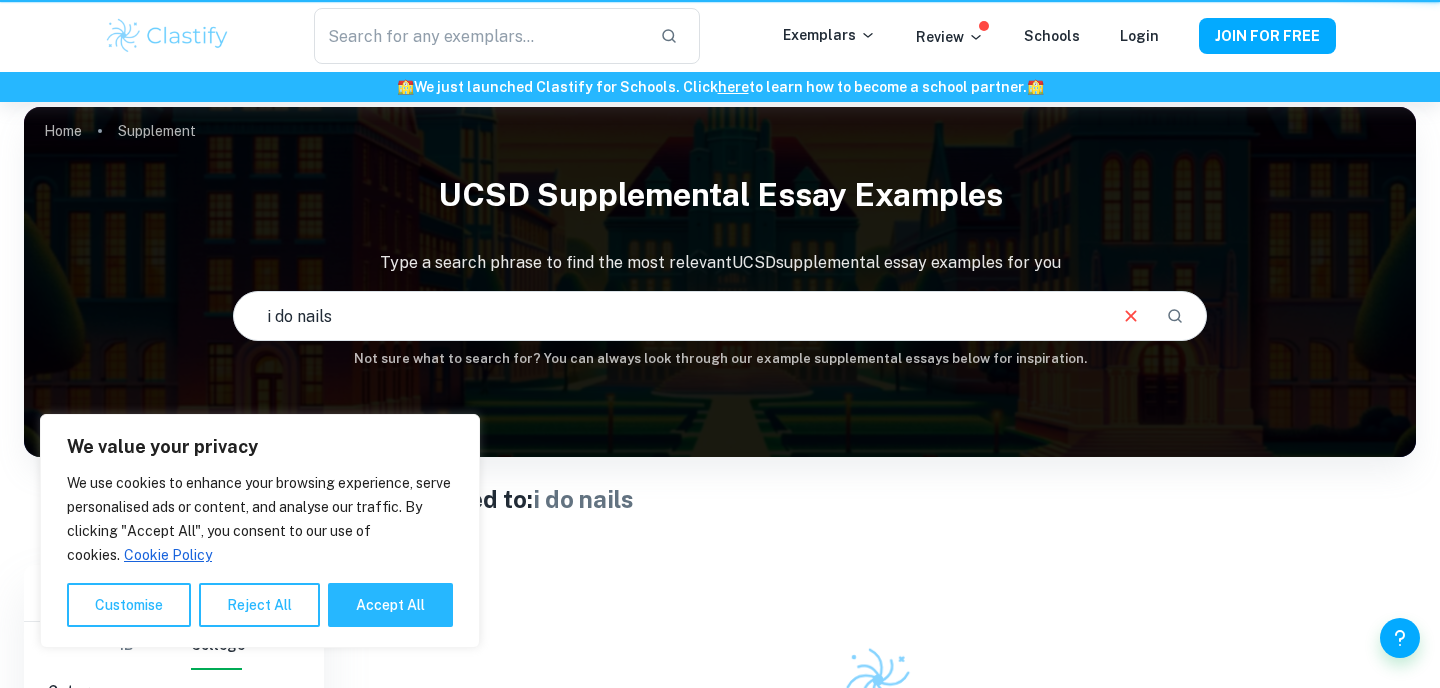 scroll, scrollTop: 0, scrollLeft: 0, axis: both 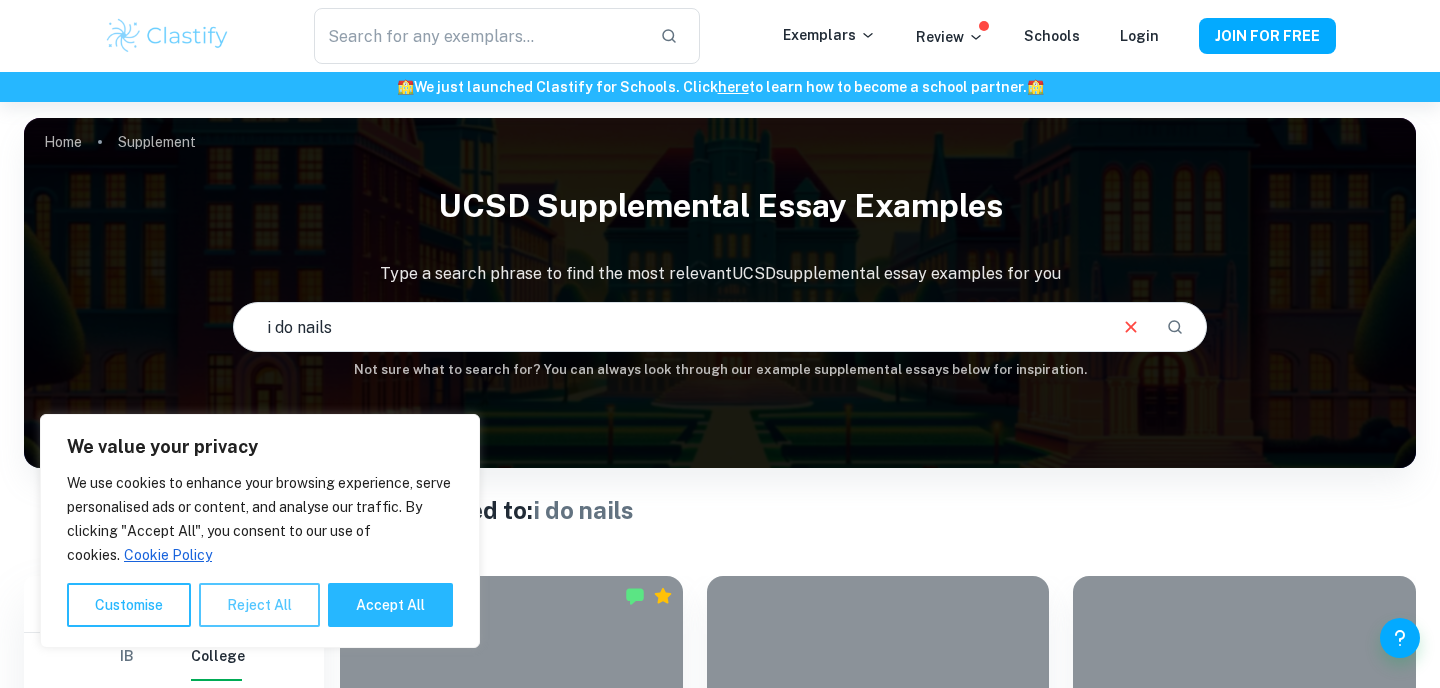click on "Reject All" at bounding box center [259, 605] 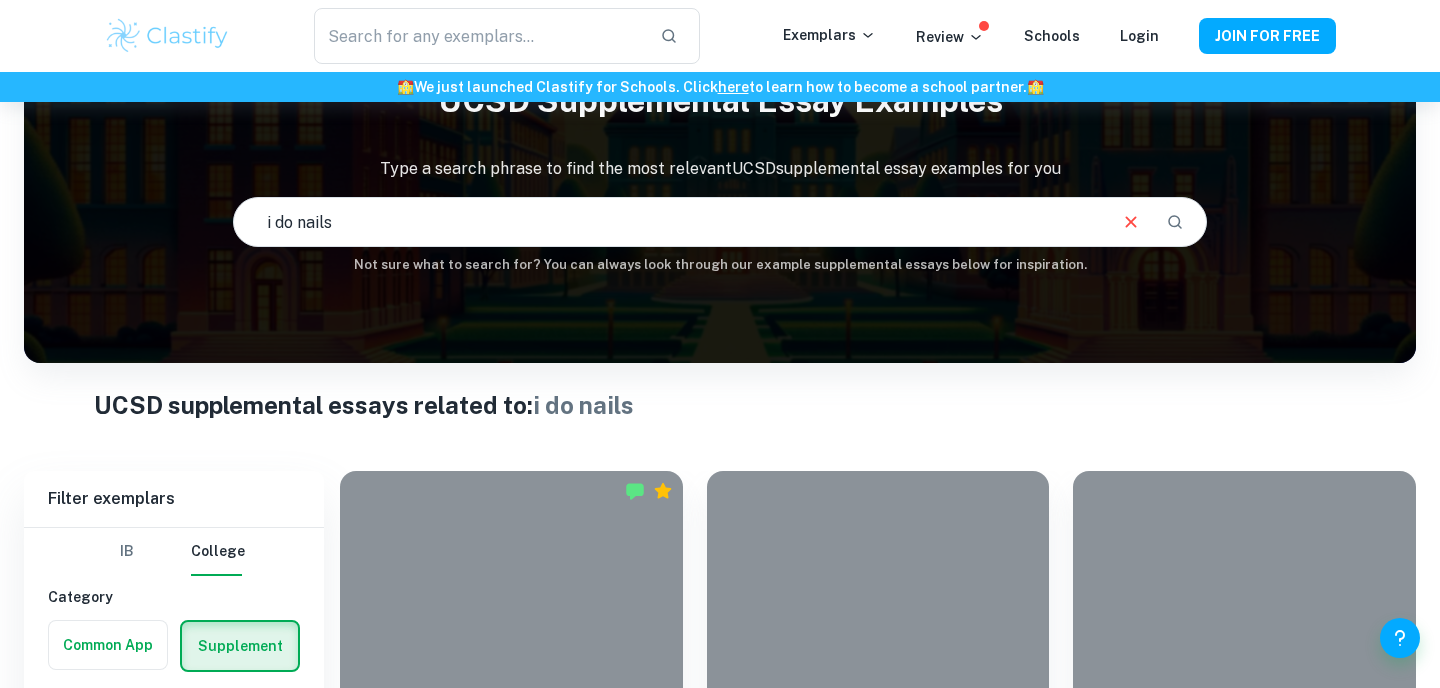 scroll, scrollTop: 231, scrollLeft: 0, axis: vertical 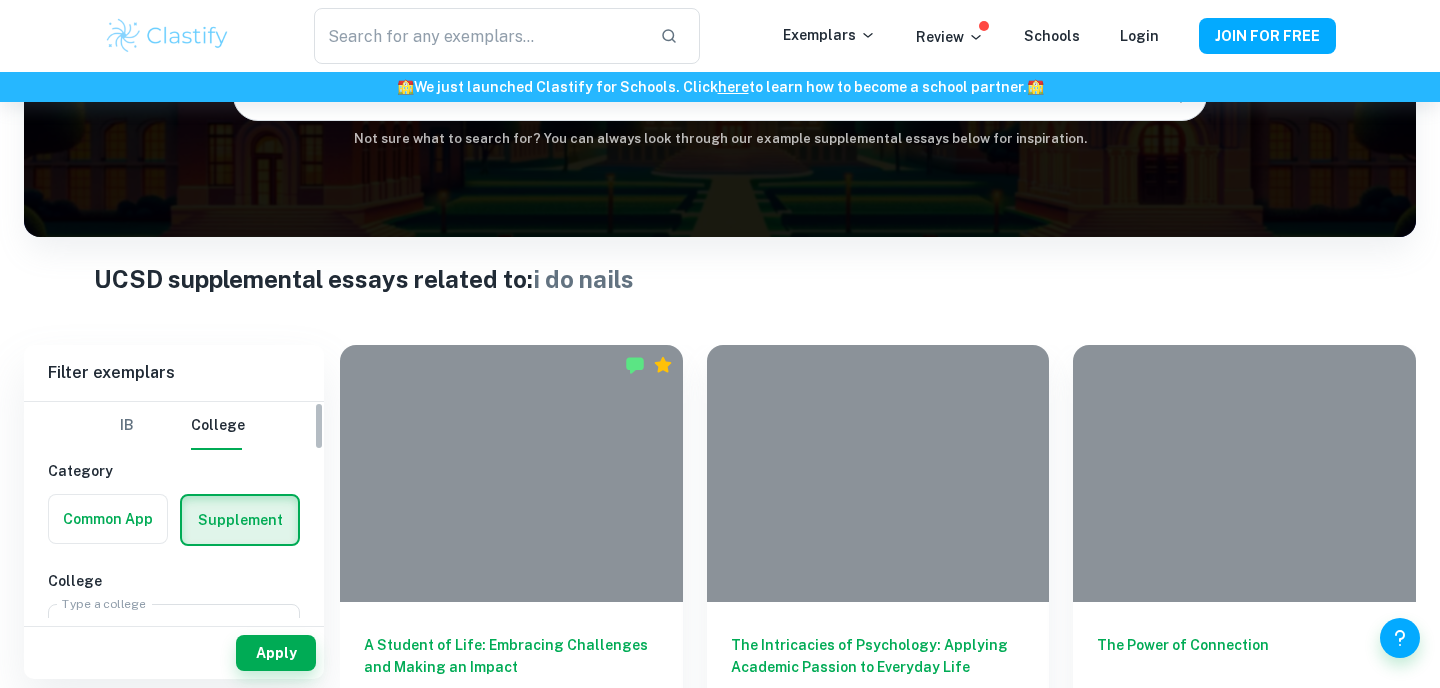 click at bounding box center (108, 519) 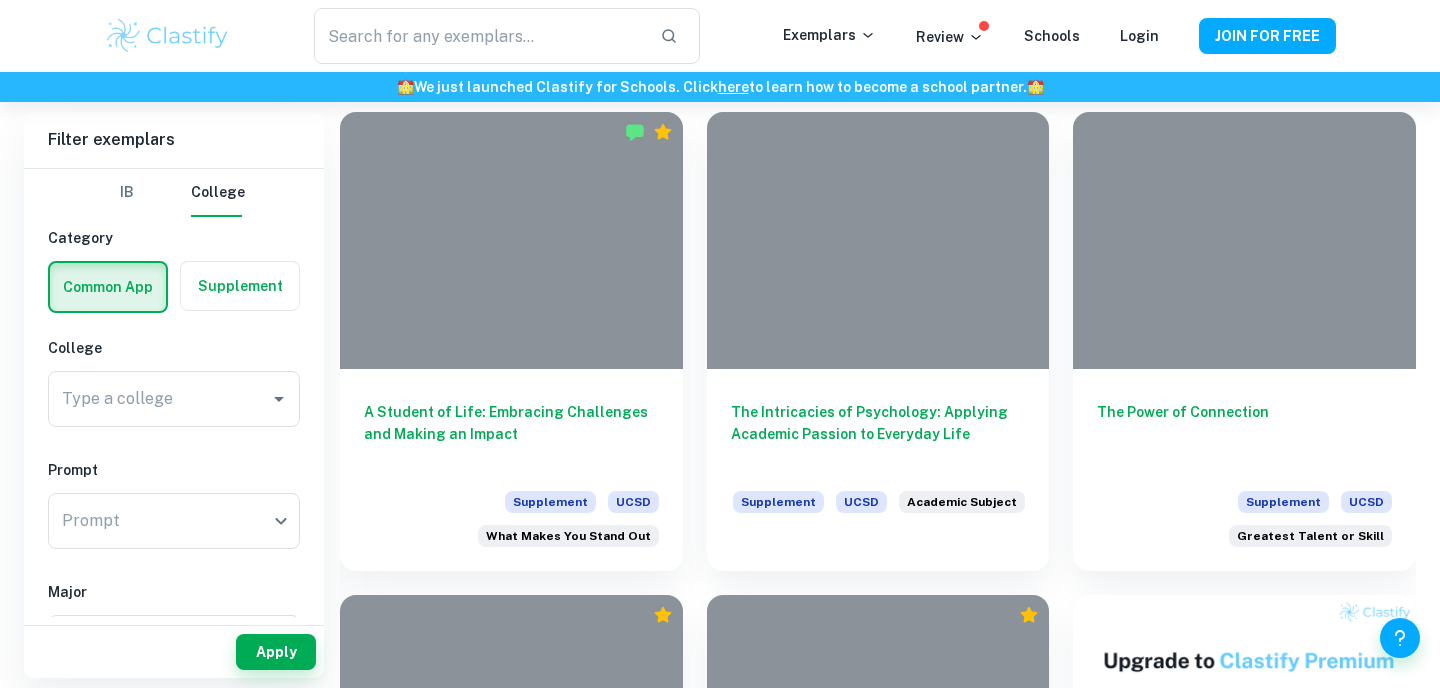 scroll, scrollTop: 569, scrollLeft: 0, axis: vertical 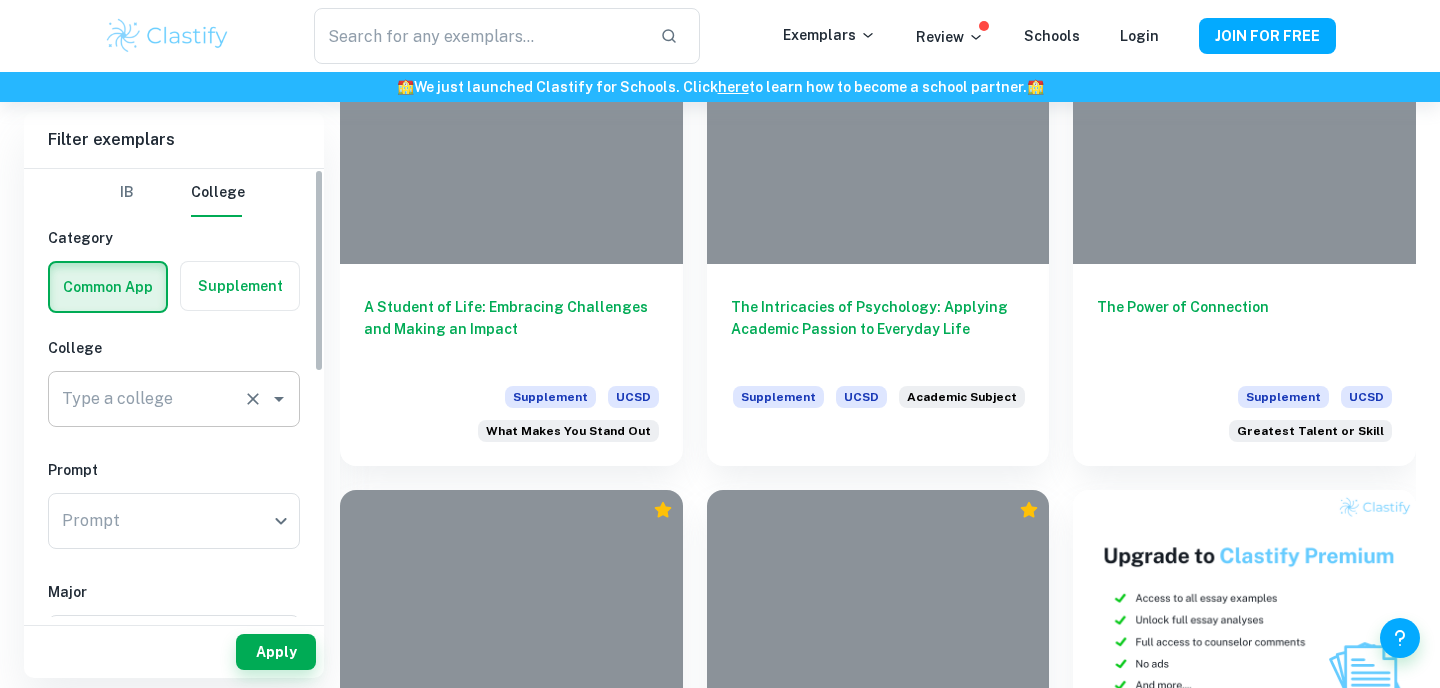 click on "Type a college" at bounding box center [174, 399] 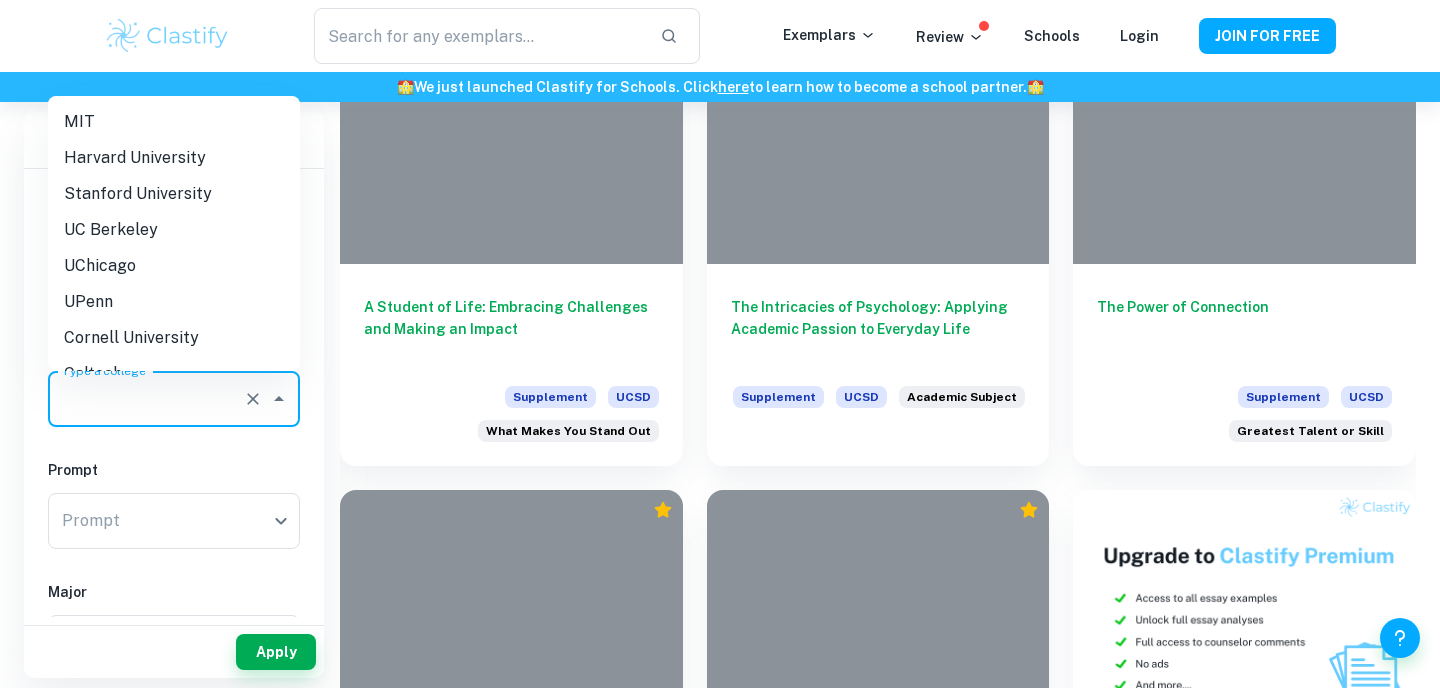 click on "Stanford University" at bounding box center (174, 194) 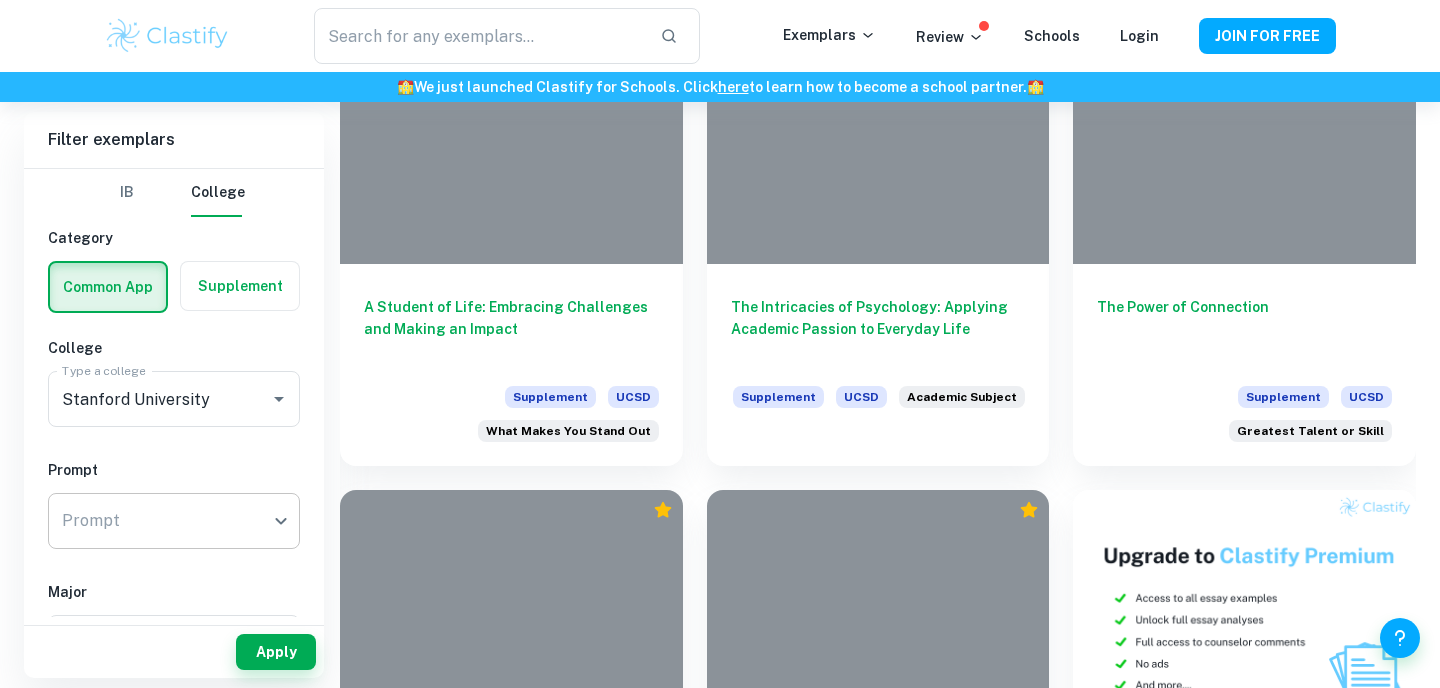 click on "We value your privacy We use cookies to enhance your browsing experience, serve personalised ads or content, and analyse our traffic. By clicking "Accept All", you consent to our use of cookies.   Cookie Policy Customise   Reject All   Accept All   Customise Consent Preferences   We use cookies to help you navigate efficiently and perform certain functions. You will find detailed information about all cookies under each consent category below. The cookies that are categorised as "Necessary" are stored on your browser as they are essential for enabling the basic functionalities of the site. ...  Show more For more information on how Google's third-party cookies operate and handle your data, see:   Google Privacy Policy Necessary Always Active Necessary cookies are required to enable the basic features of this site, such as providing secure log-in or adjusting your consent preferences. These cookies do not store any personally identifiable data. Functional Analytics Performance Advertisement Uncategorised" at bounding box center [720, -123] 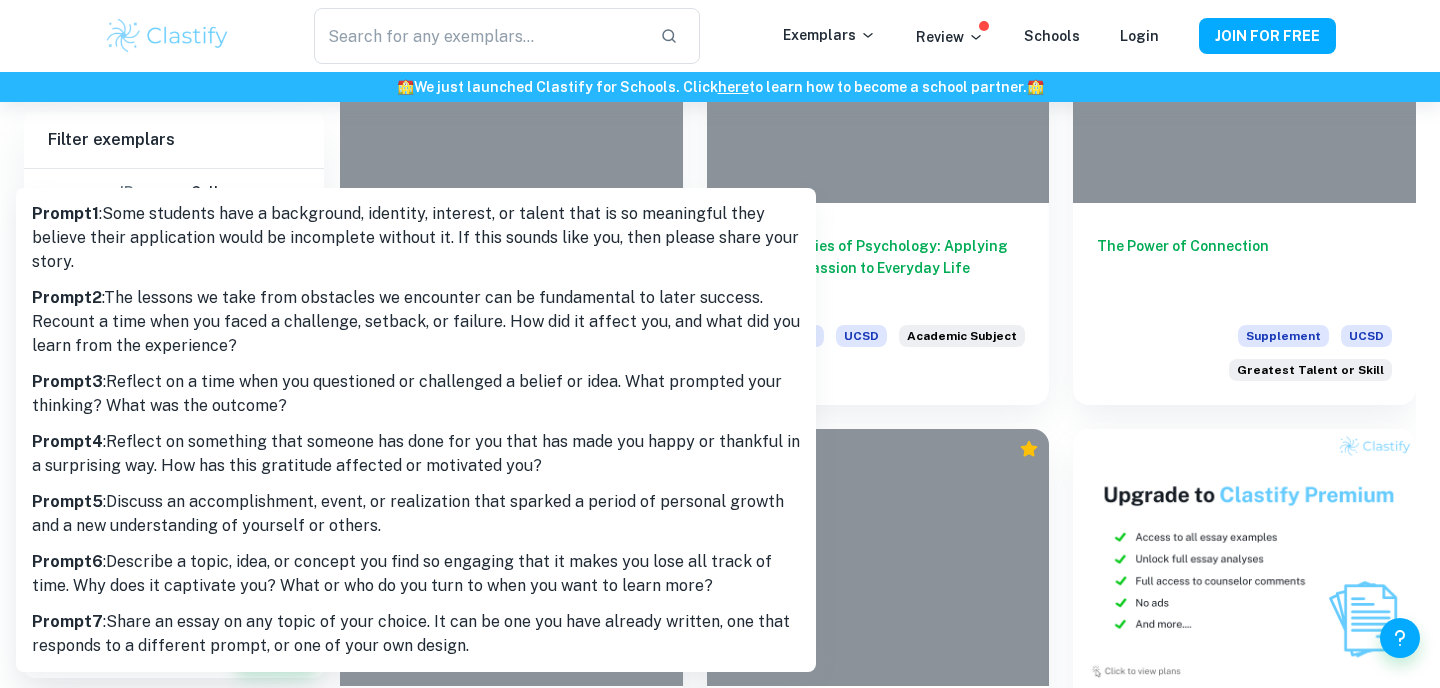 scroll, scrollTop: 632, scrollLeft: 0, axis: vertical 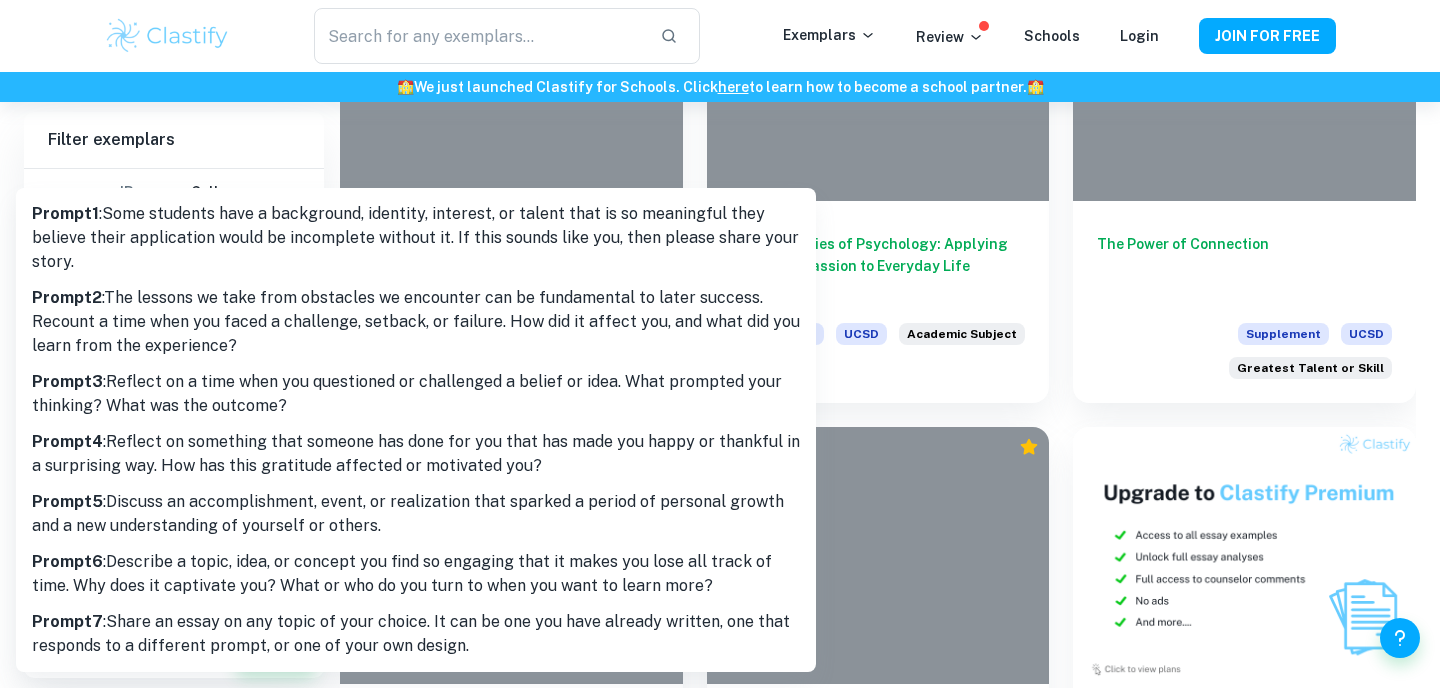 click on "Prompt  6 :  Describe a topic, idea, or concept you find so engaging that it makes you lose all track of time. Why does it captivate you? What or who do you turn to when you want to learn more?" at bounding box center [416, 574] 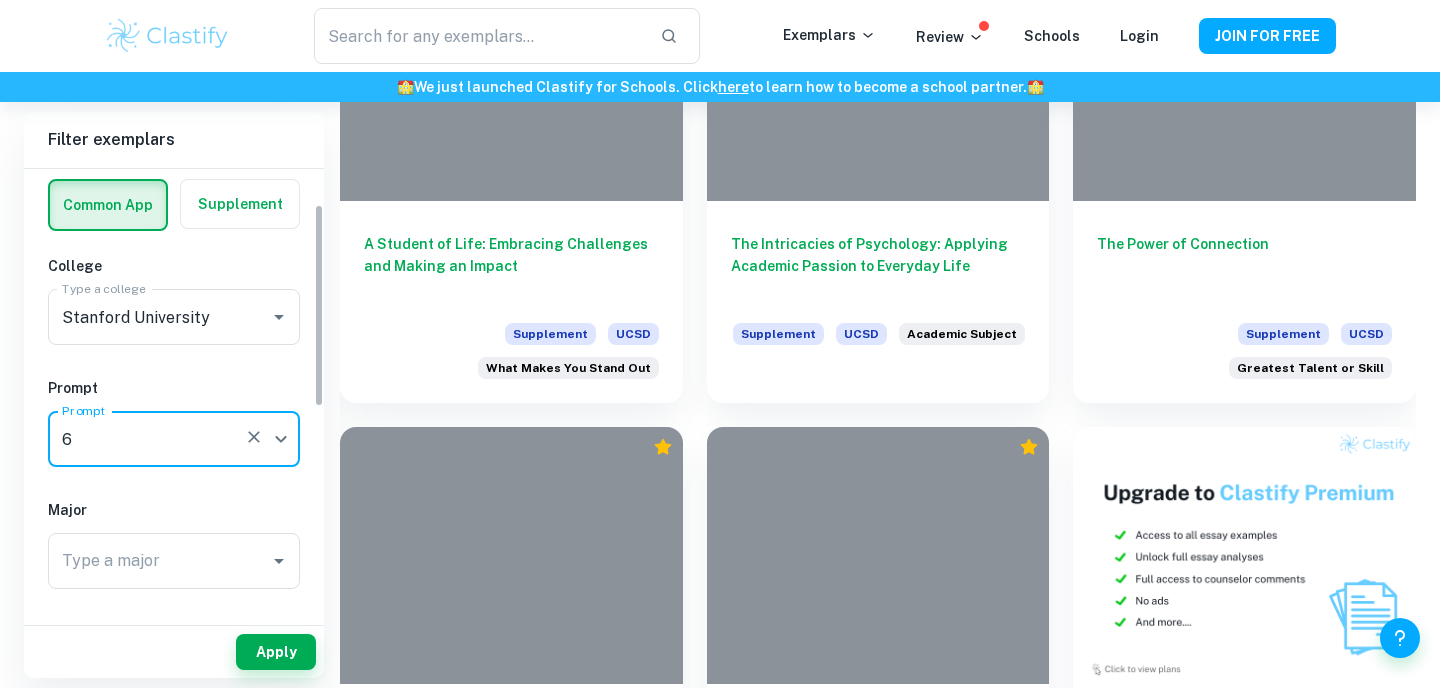 scroll, scrollTop: 106, scrollLeft: 0, axis: vertical 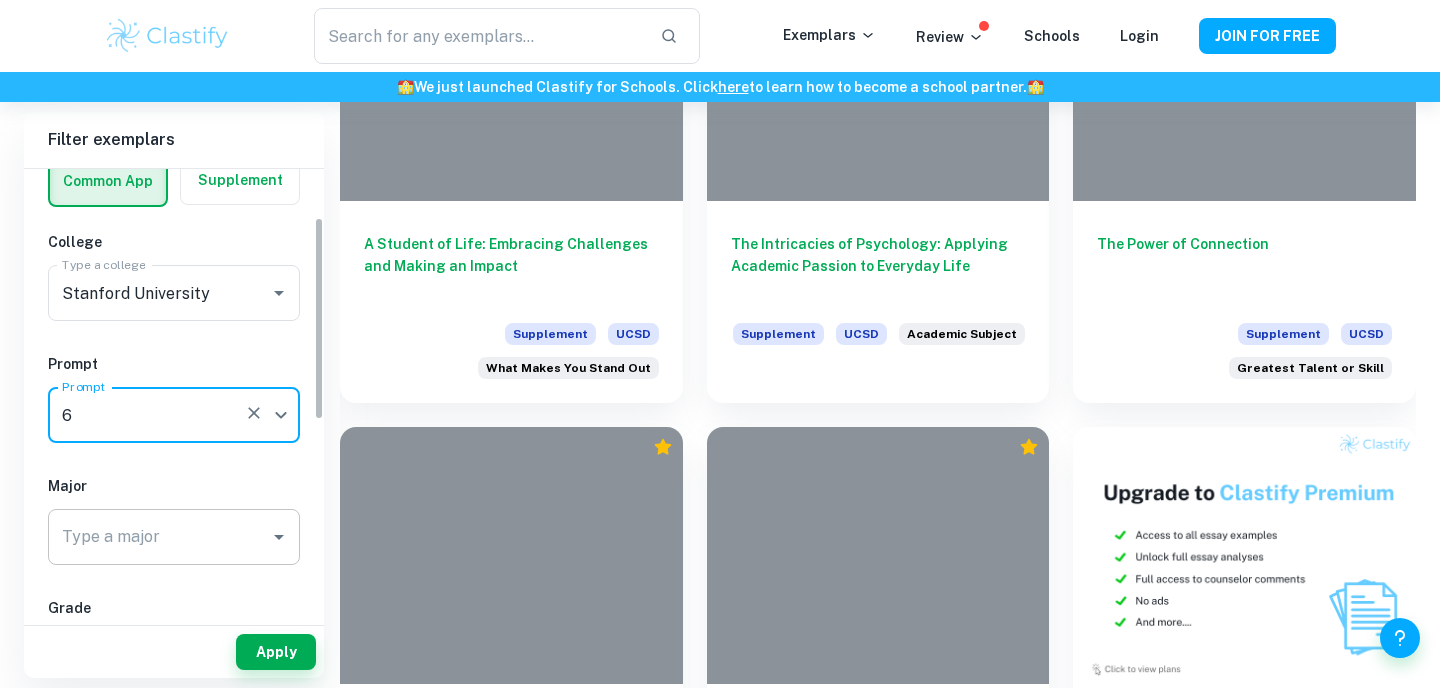 click on "Type a major" at bounding box center (159, 537) 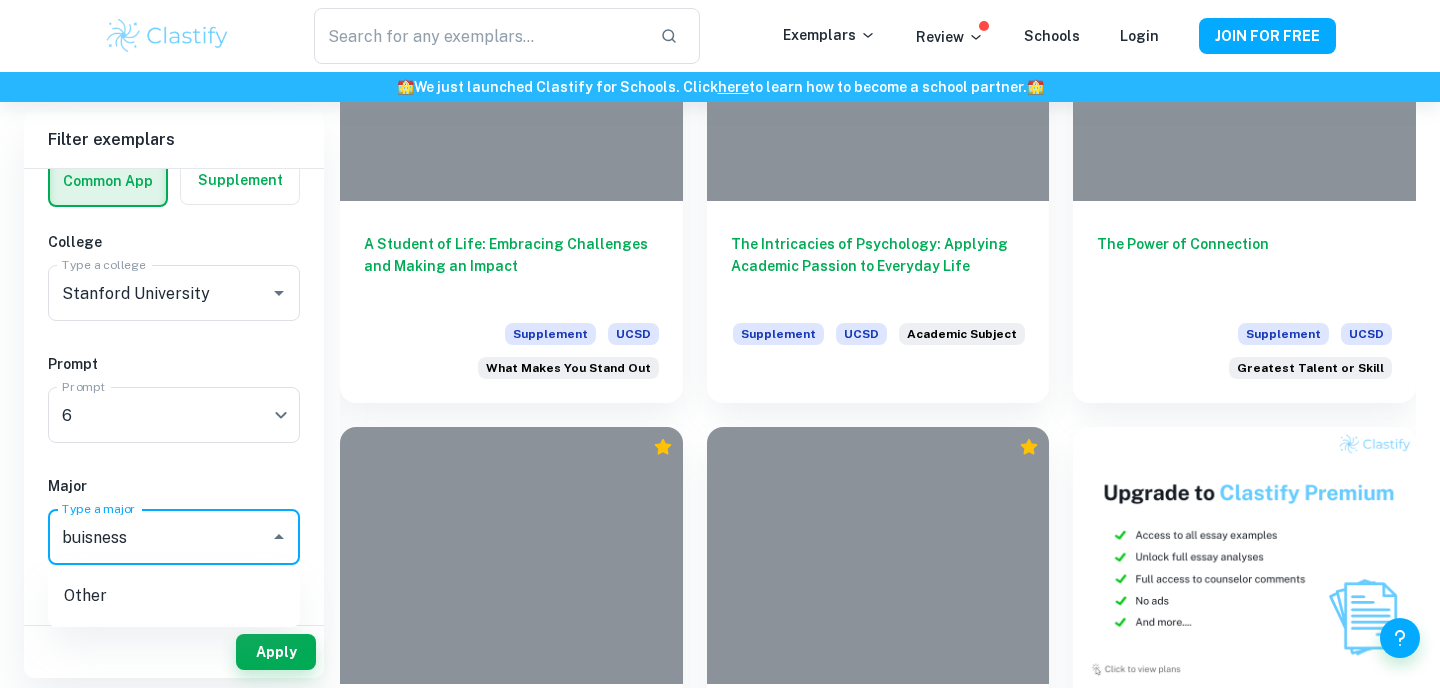 type on "buisness" 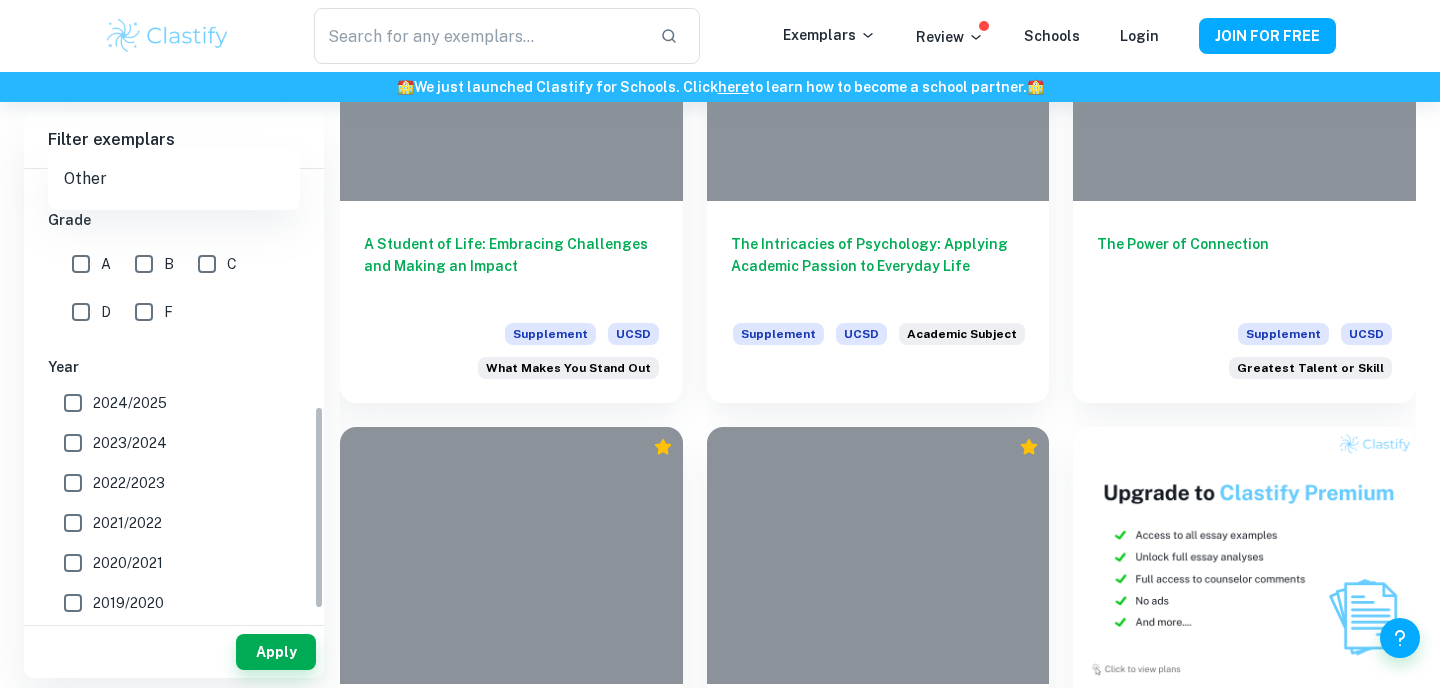 scroll, scrollTop: 523, scrollLeft: 0, axis: vertical 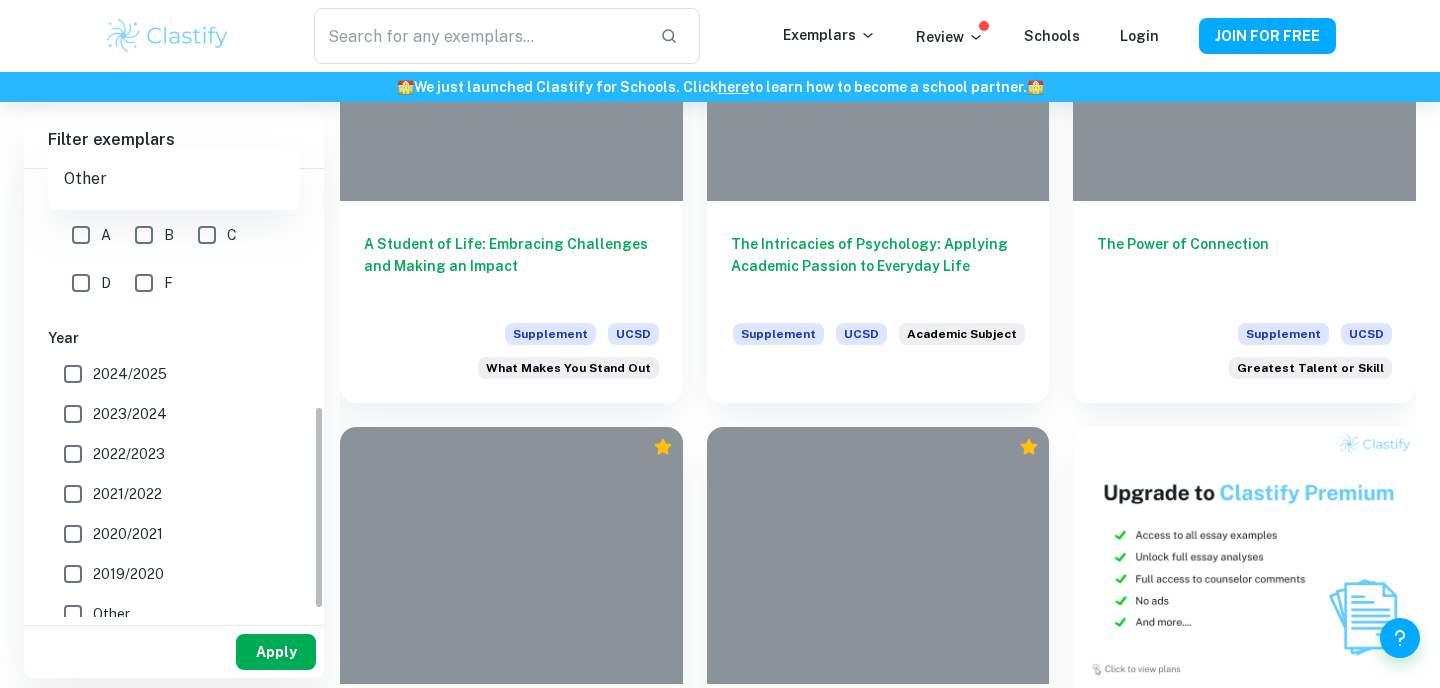 type 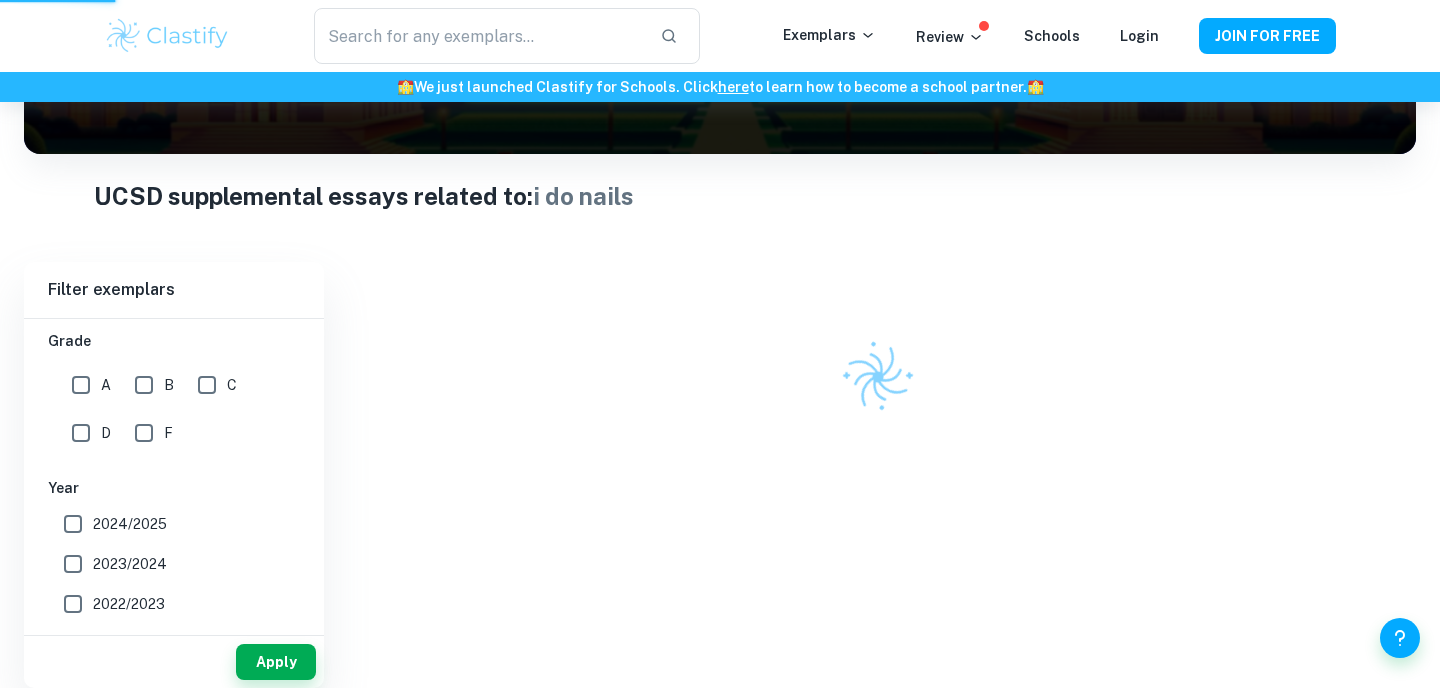 scroll, scrollTop: 274, scrollLeft: 0, axis: vertical 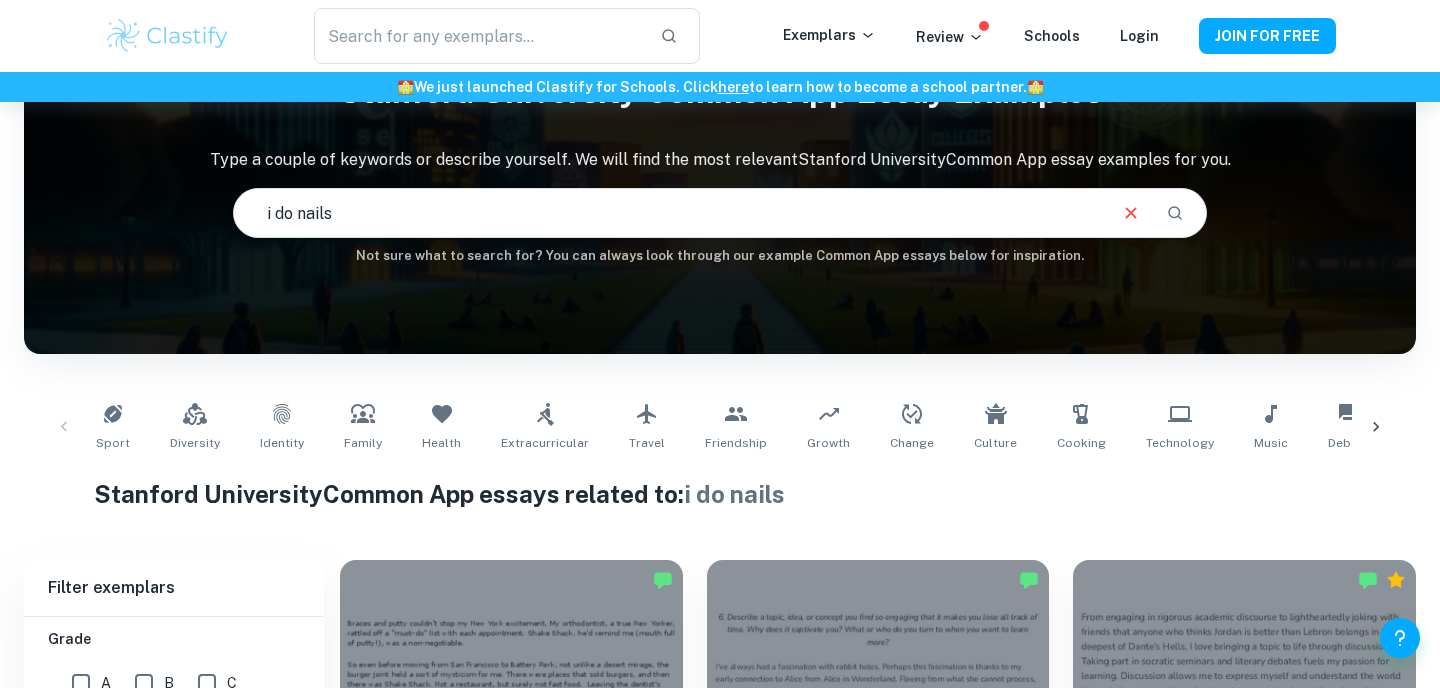 drag, startPoint x: 698, startPoint y: 215, endPoint x: 23, endPoint y: 201, distance: 675.14514 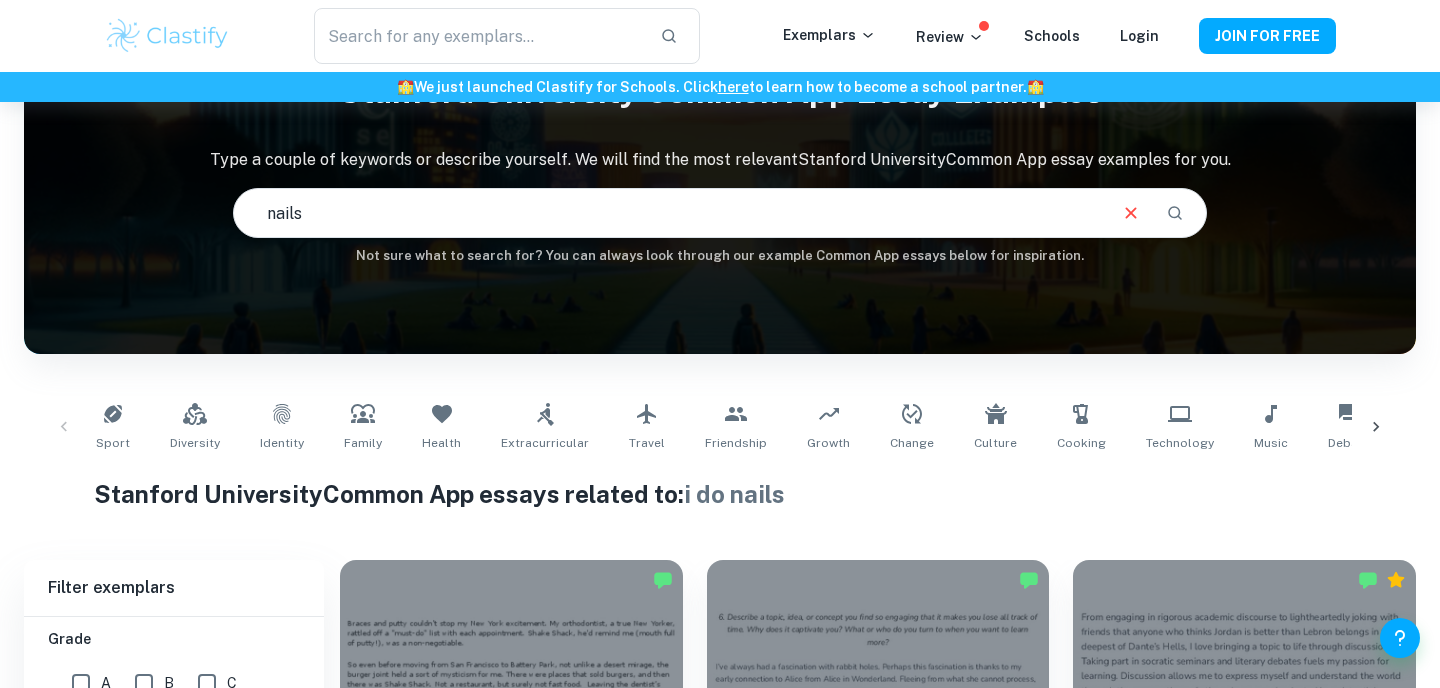 type on "nails" 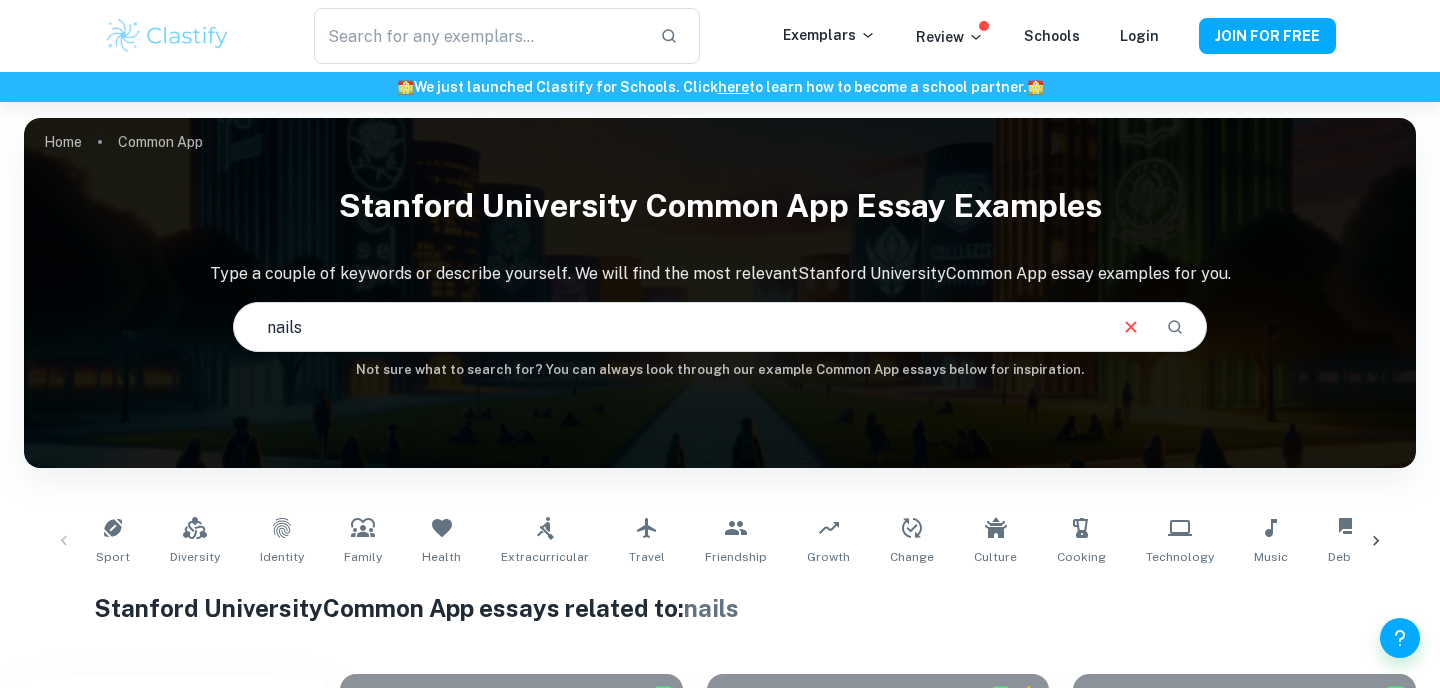scroll, scrollTop: 447, scrollLeft: 0, axis: vertical 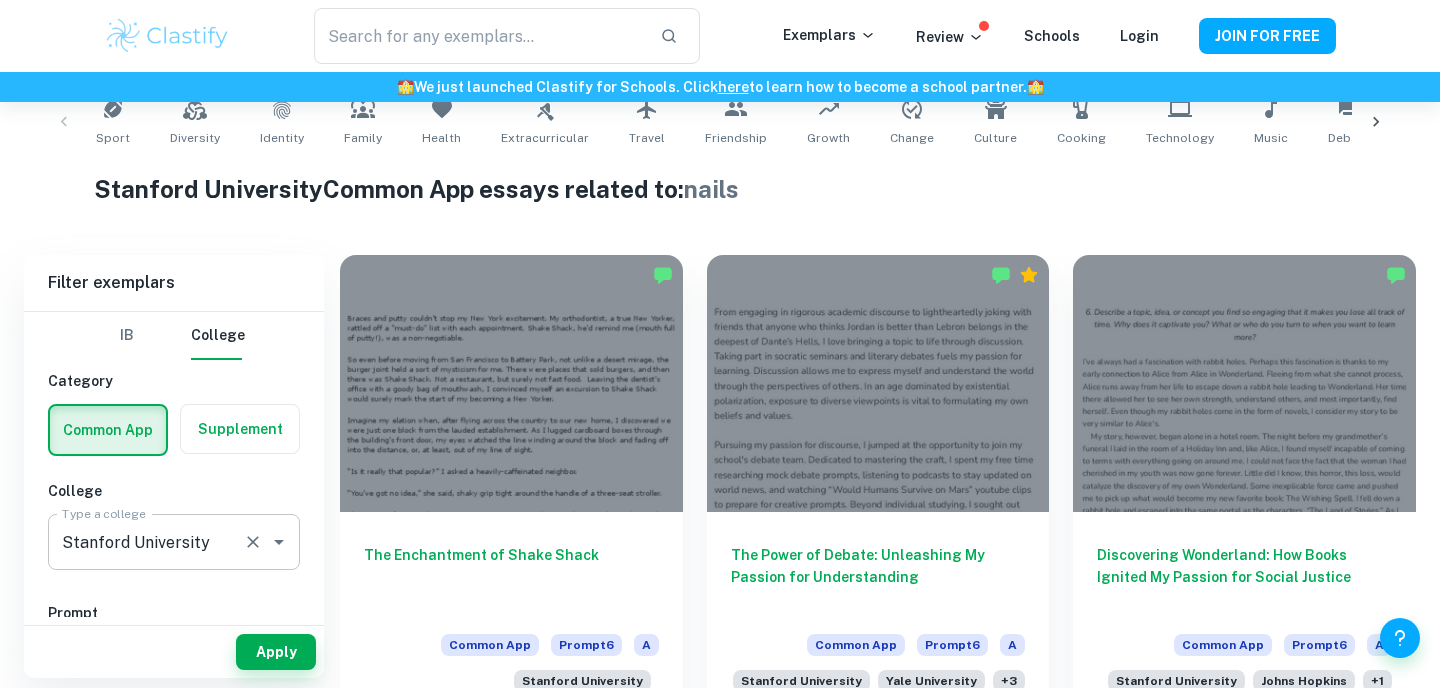 click on "Stanford University" at bounding box center [146, 542] 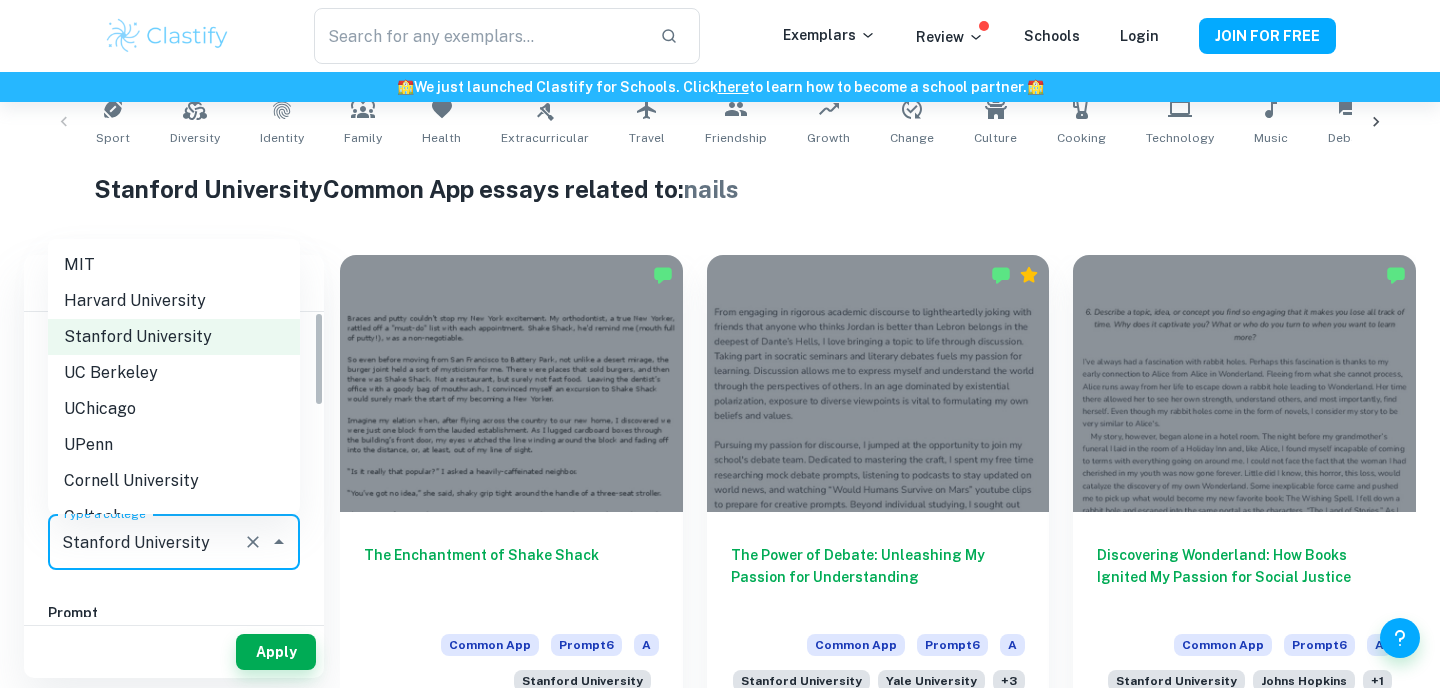 click 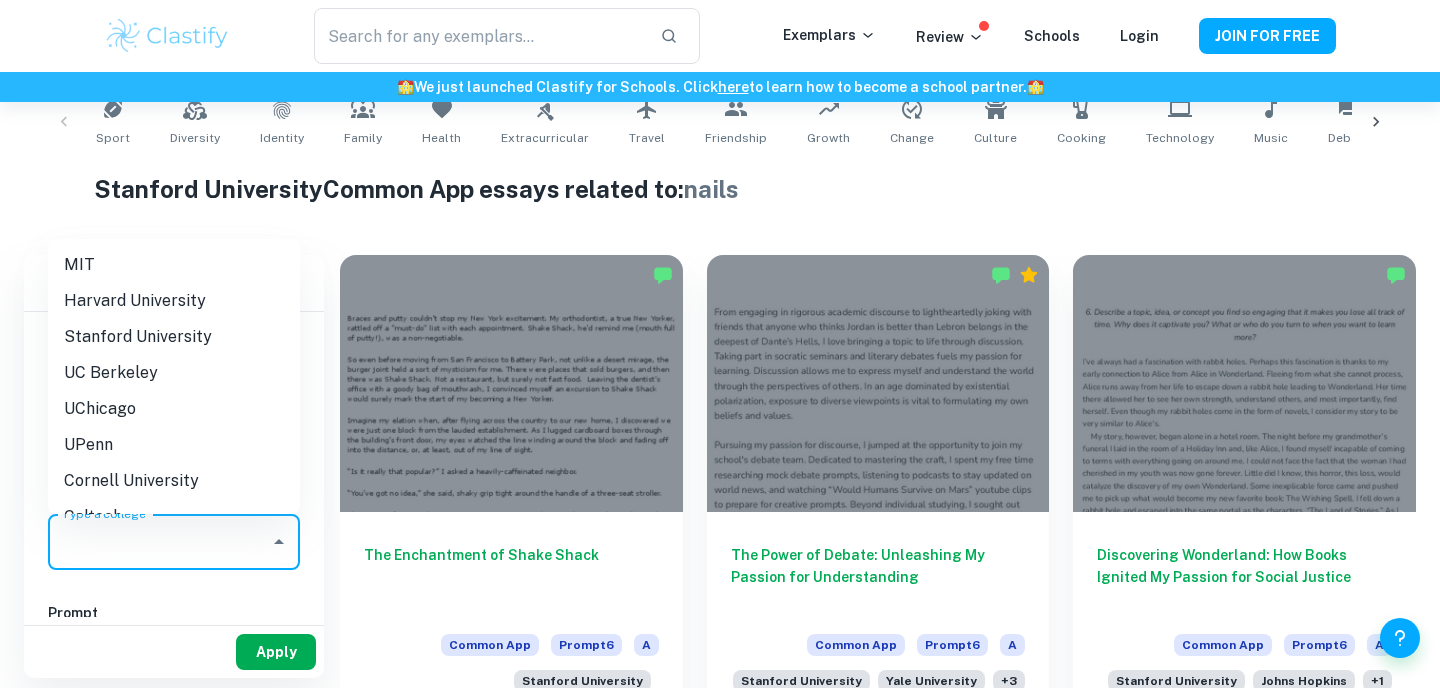 click on "Apply" at bounding box center [276, 652] 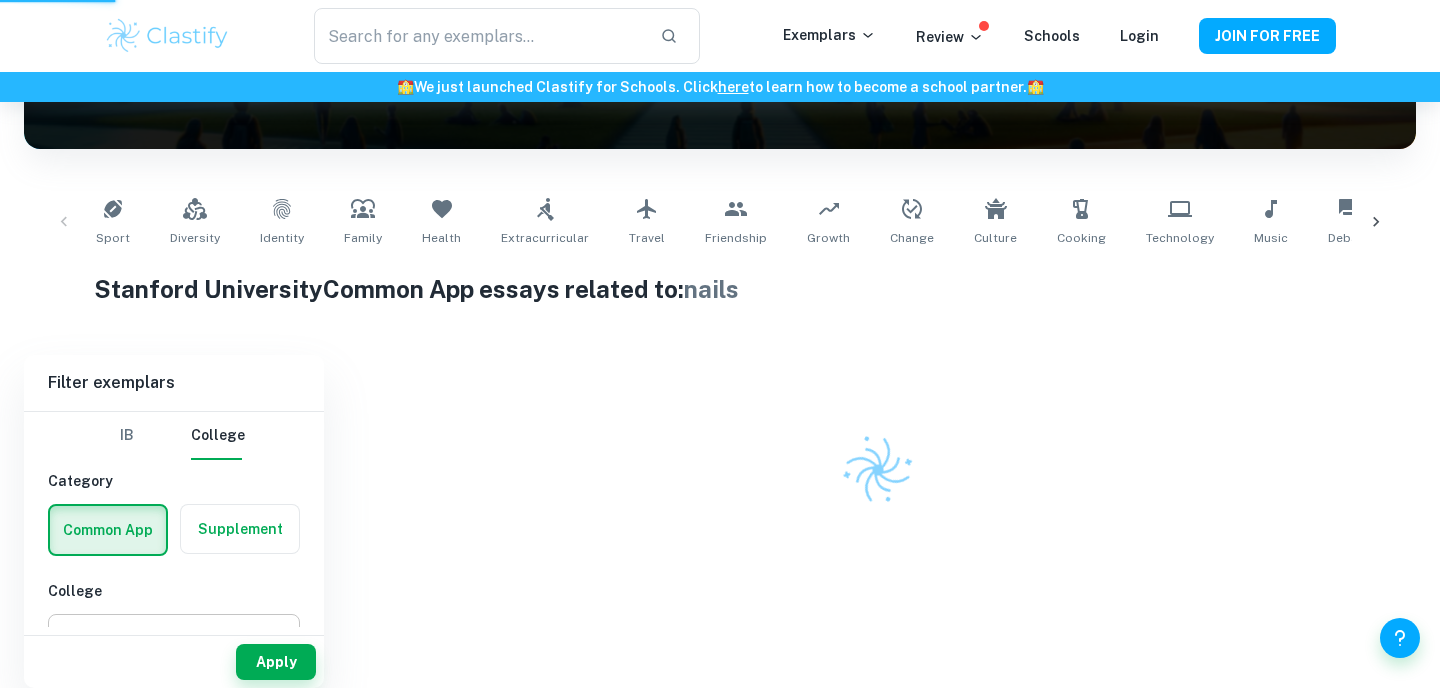 scroll, scrollTop: 289, scrollLeft: 0, axis: vertical 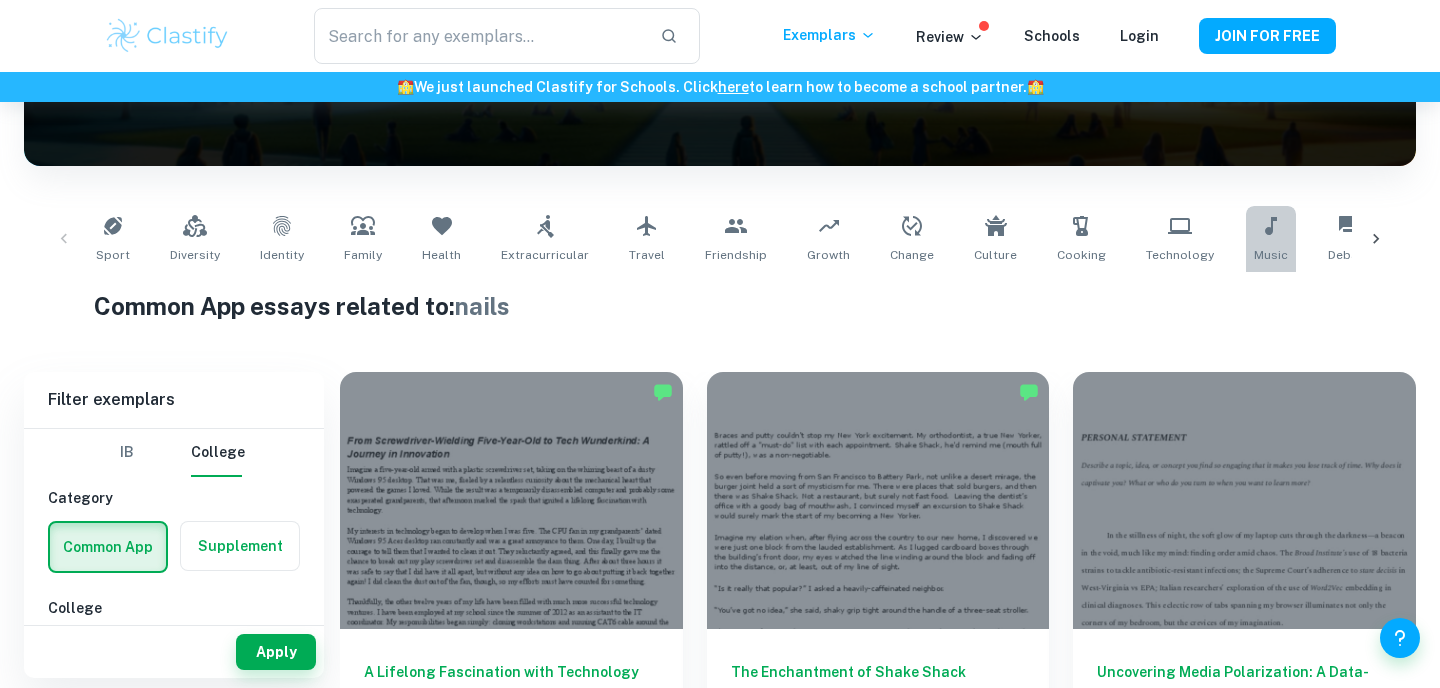 click on "Music" at bounding box center [1271, 239] 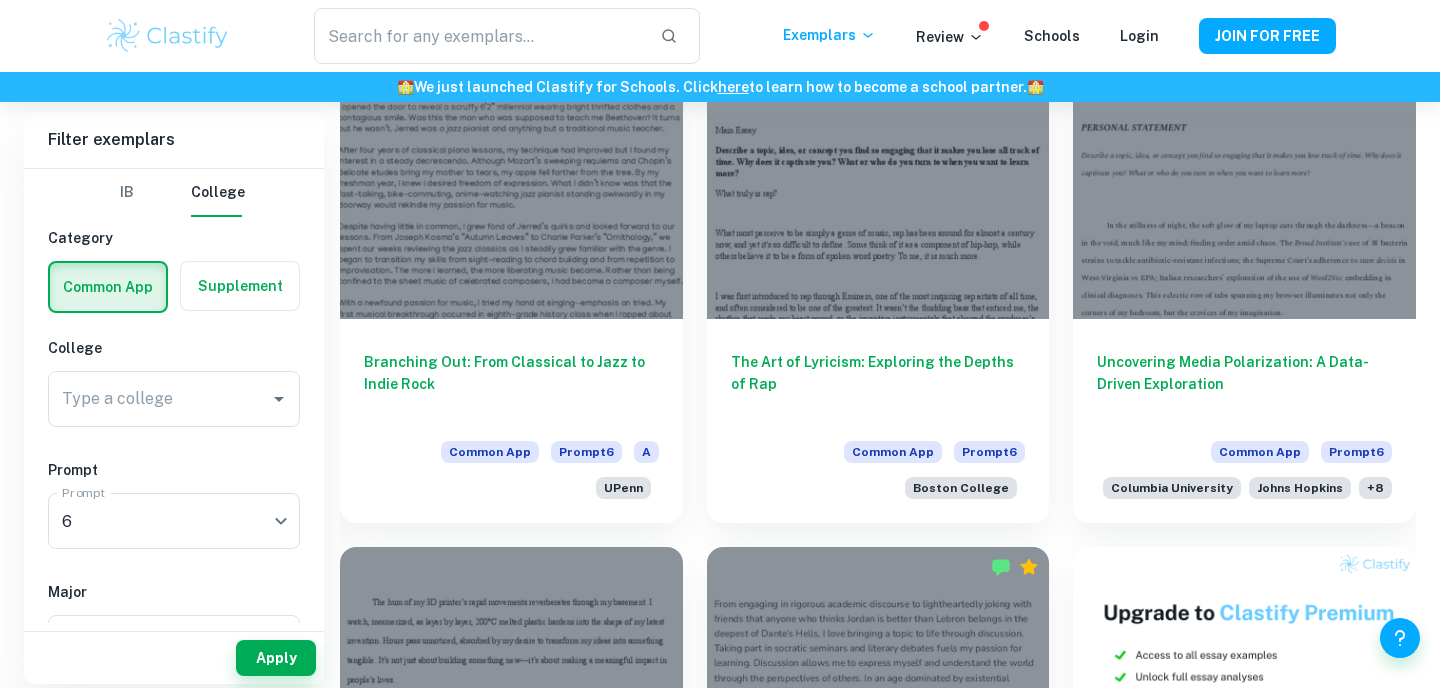 scroll, scrollTop: 0, scrollLeft: 0, axis: both 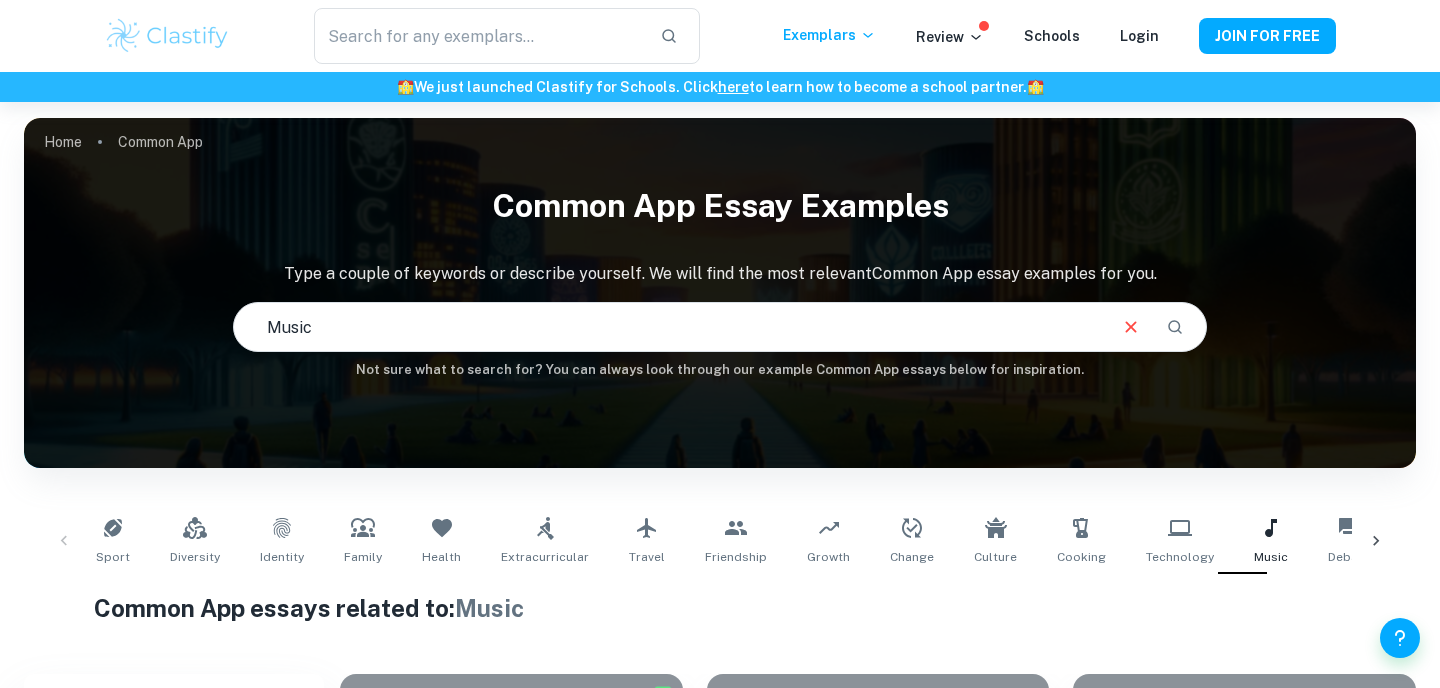 drag, startPoint x: 388, startPoint y: 326, endPoint x: 220, endPoint y: 326, distance: 168 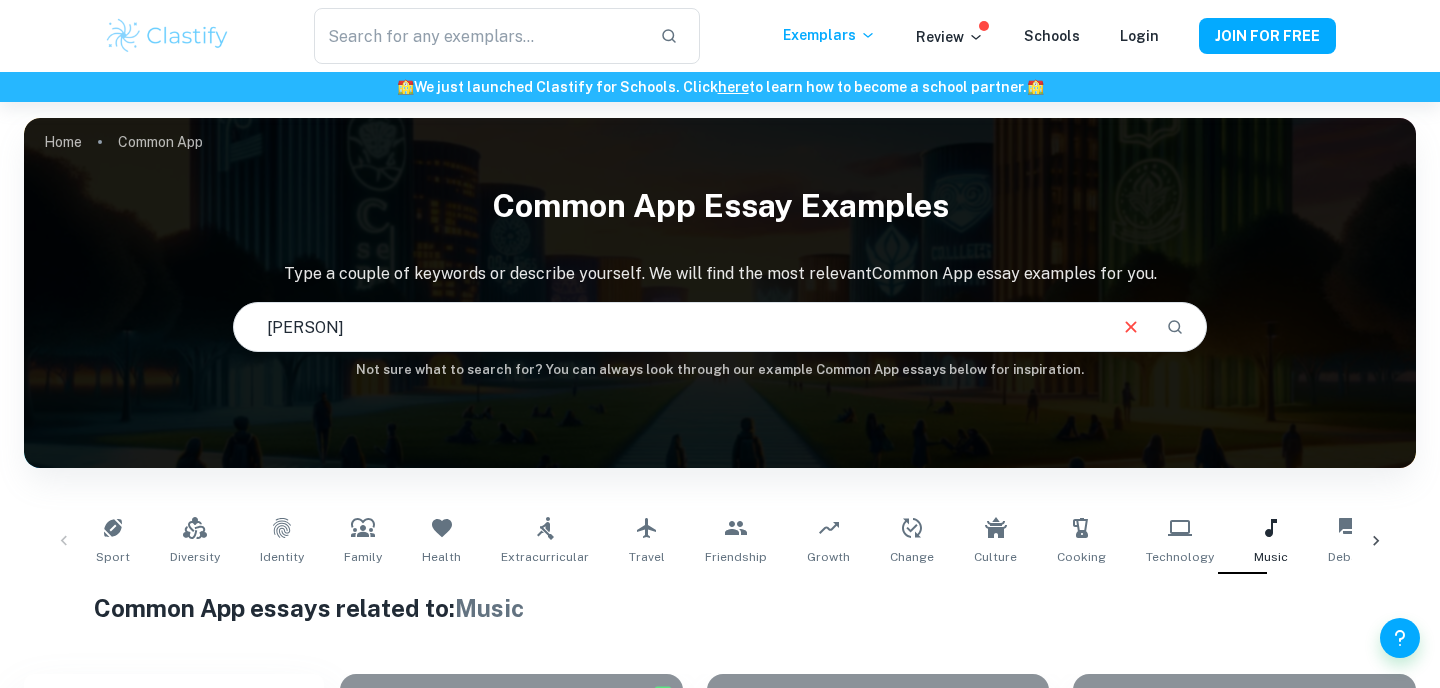 type on "[PERSON]" 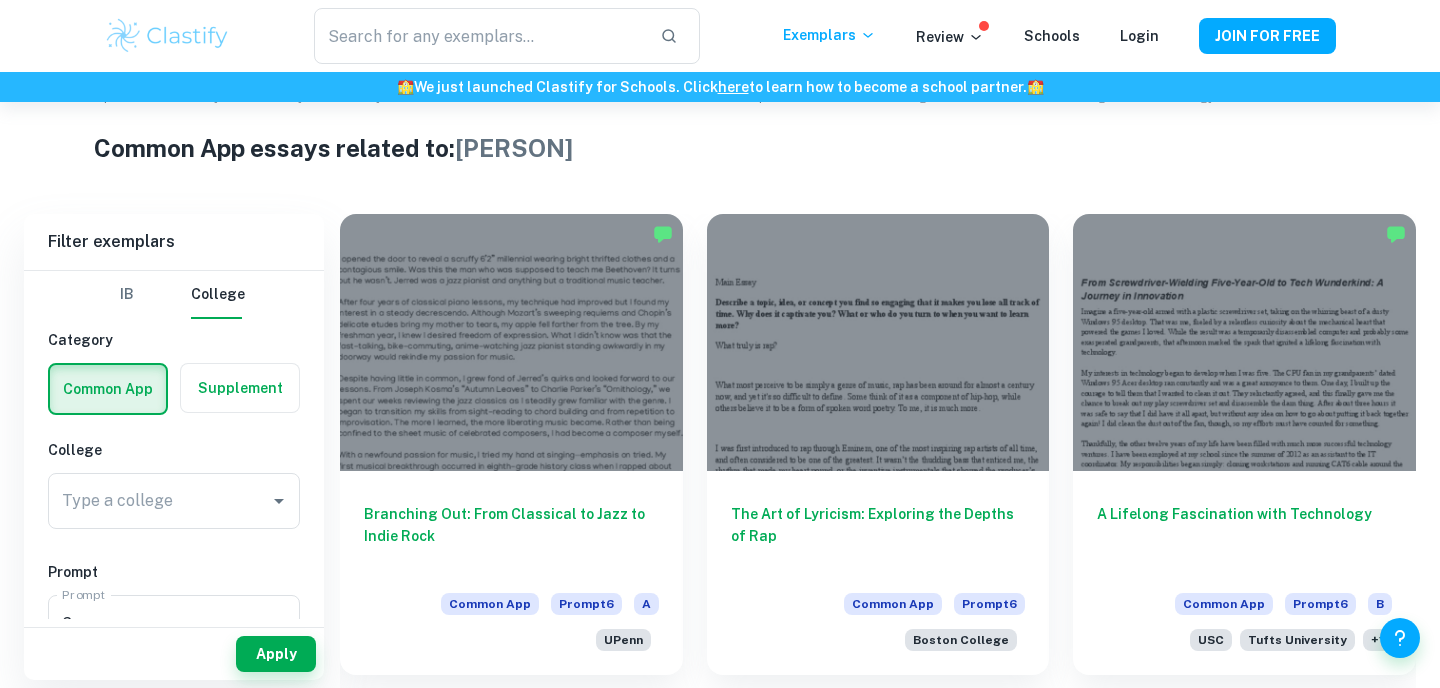 scroll, scrollTop: 461, scrollLeft: 0, axis: vertical 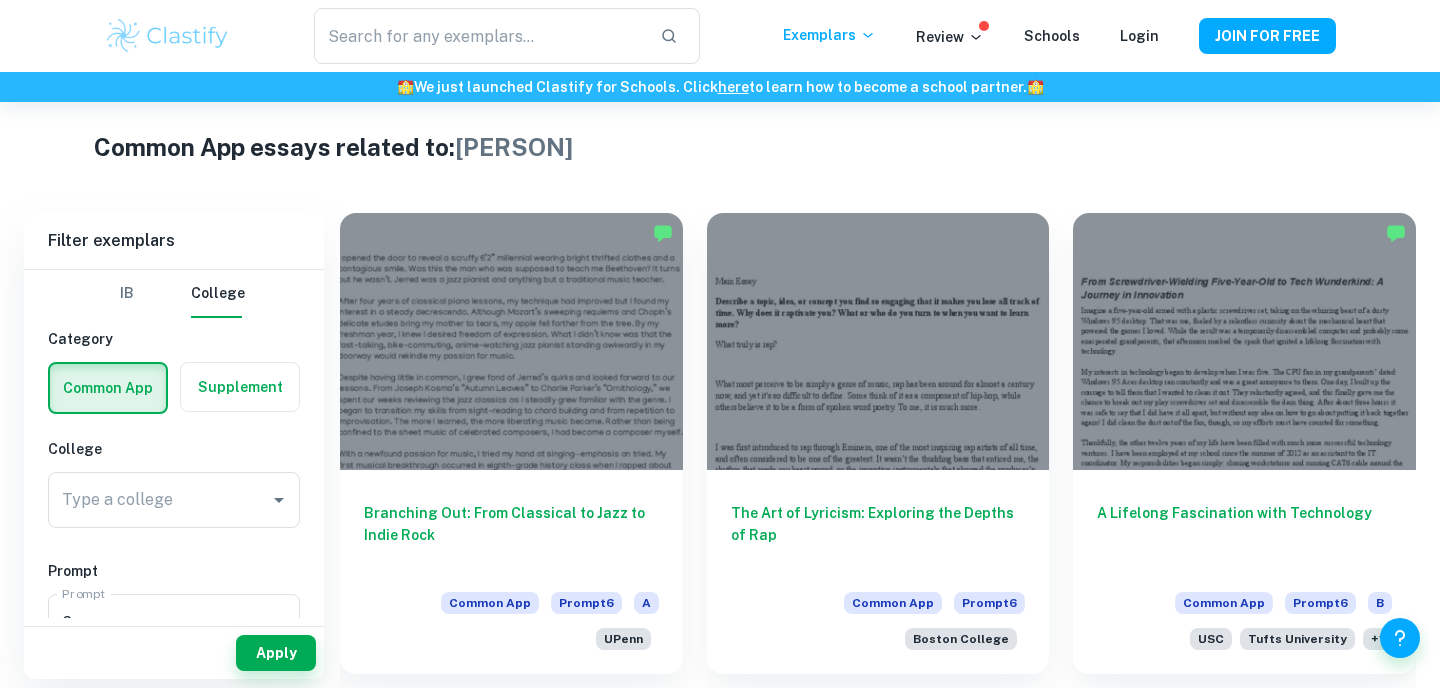 click at bounding box center [511, 341] 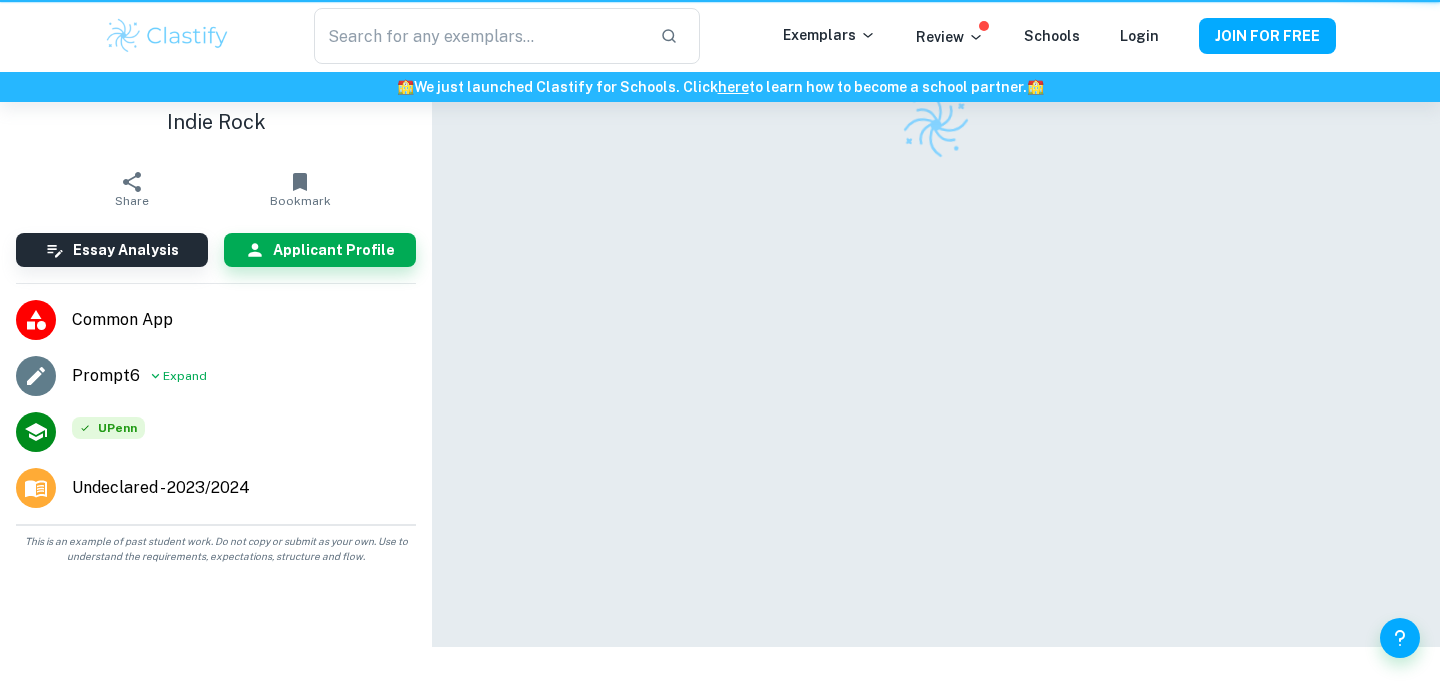 scroll, scrollTop: 0, scrollLeft: 0, axis: both 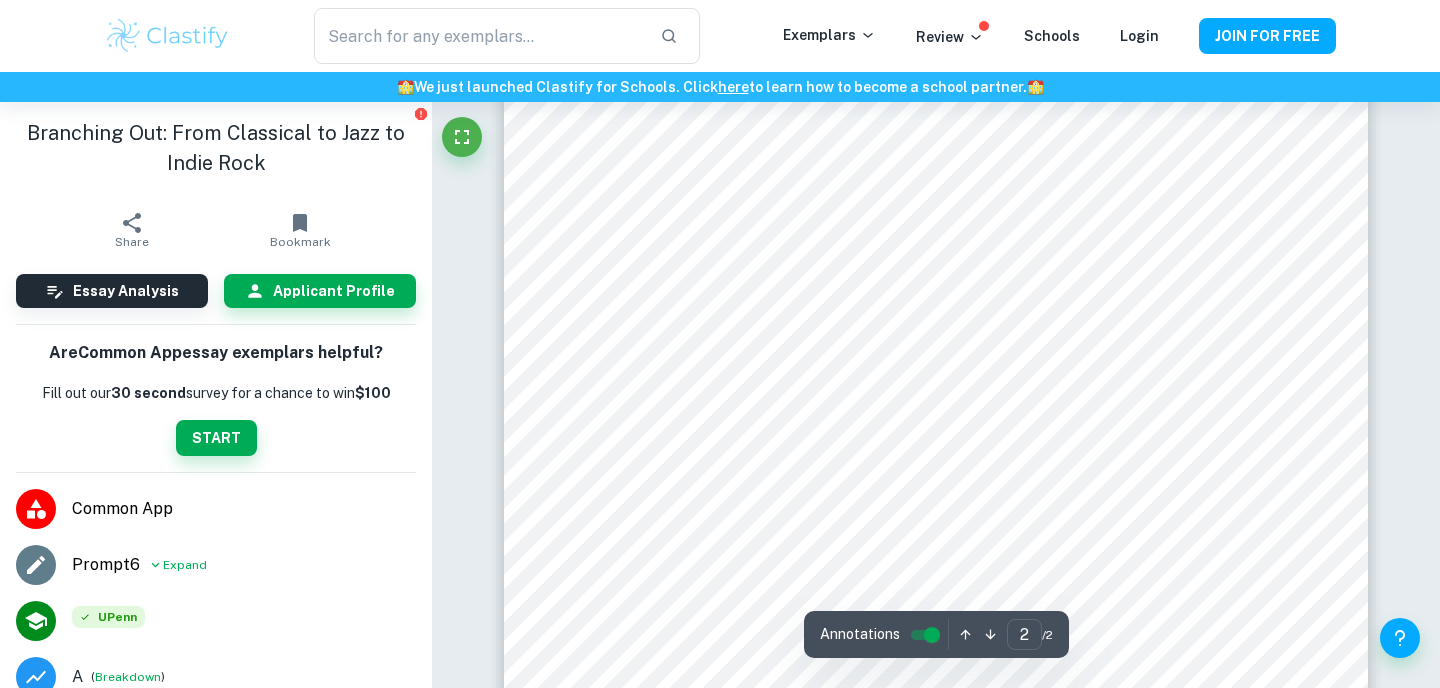 type on "1" 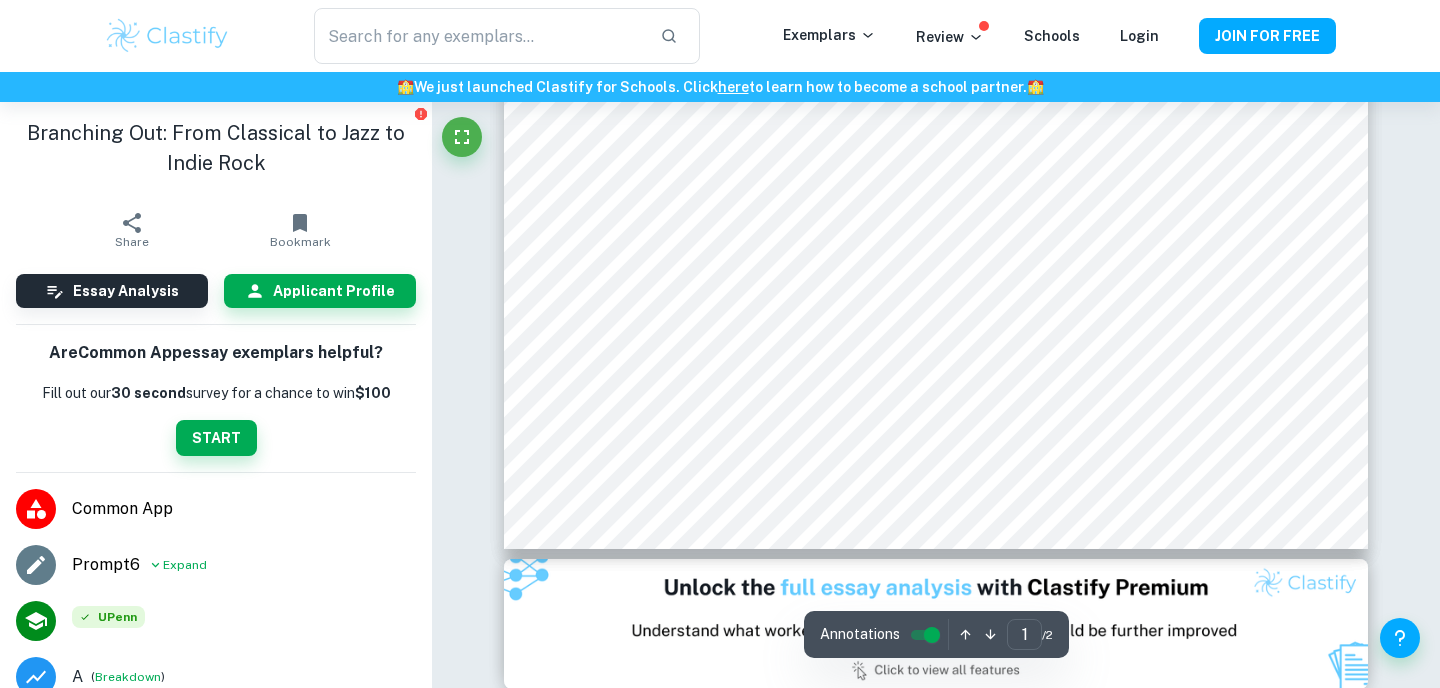 scroll, scrollTop: 167, scrollLeft: 0, axis: vertical 